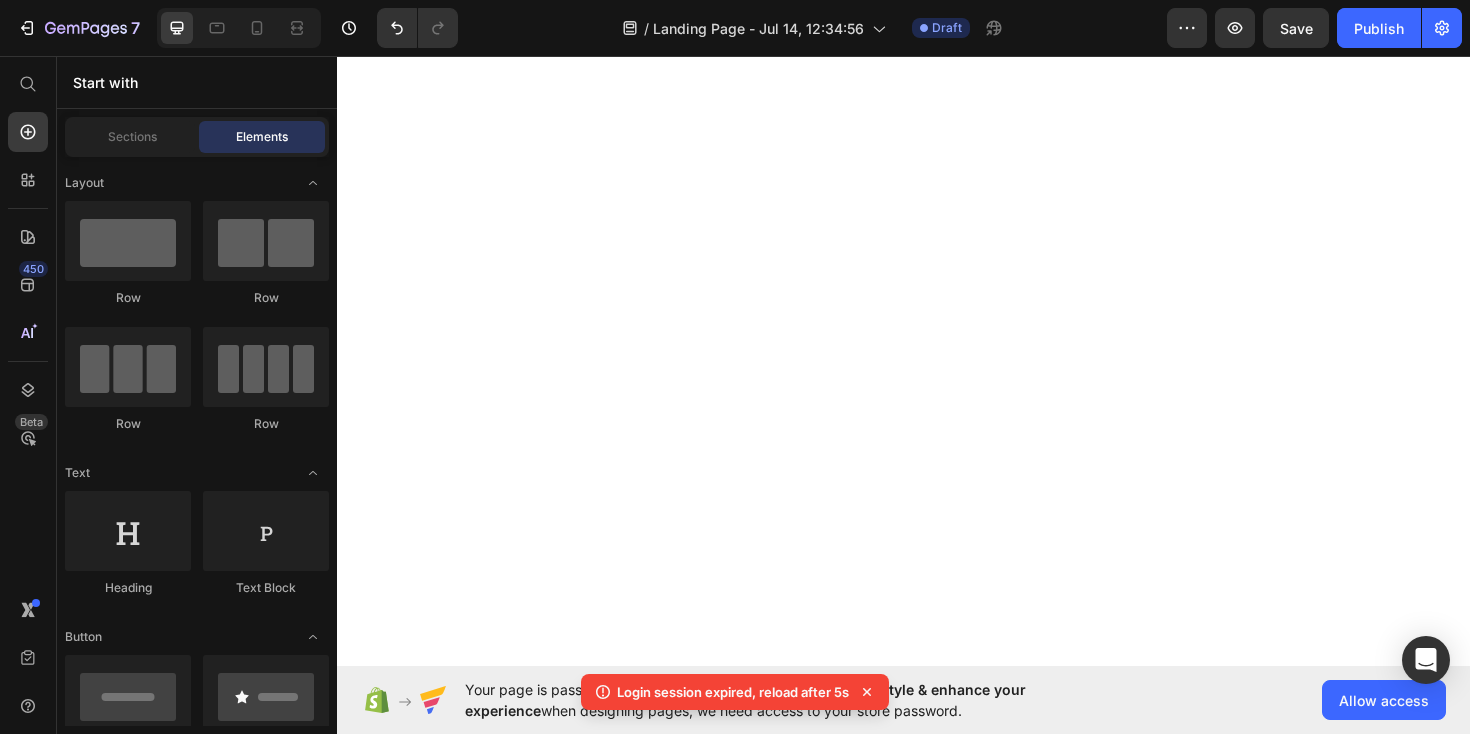 scroll, scrollTop: 0, scrollLeft: 0, axis: both 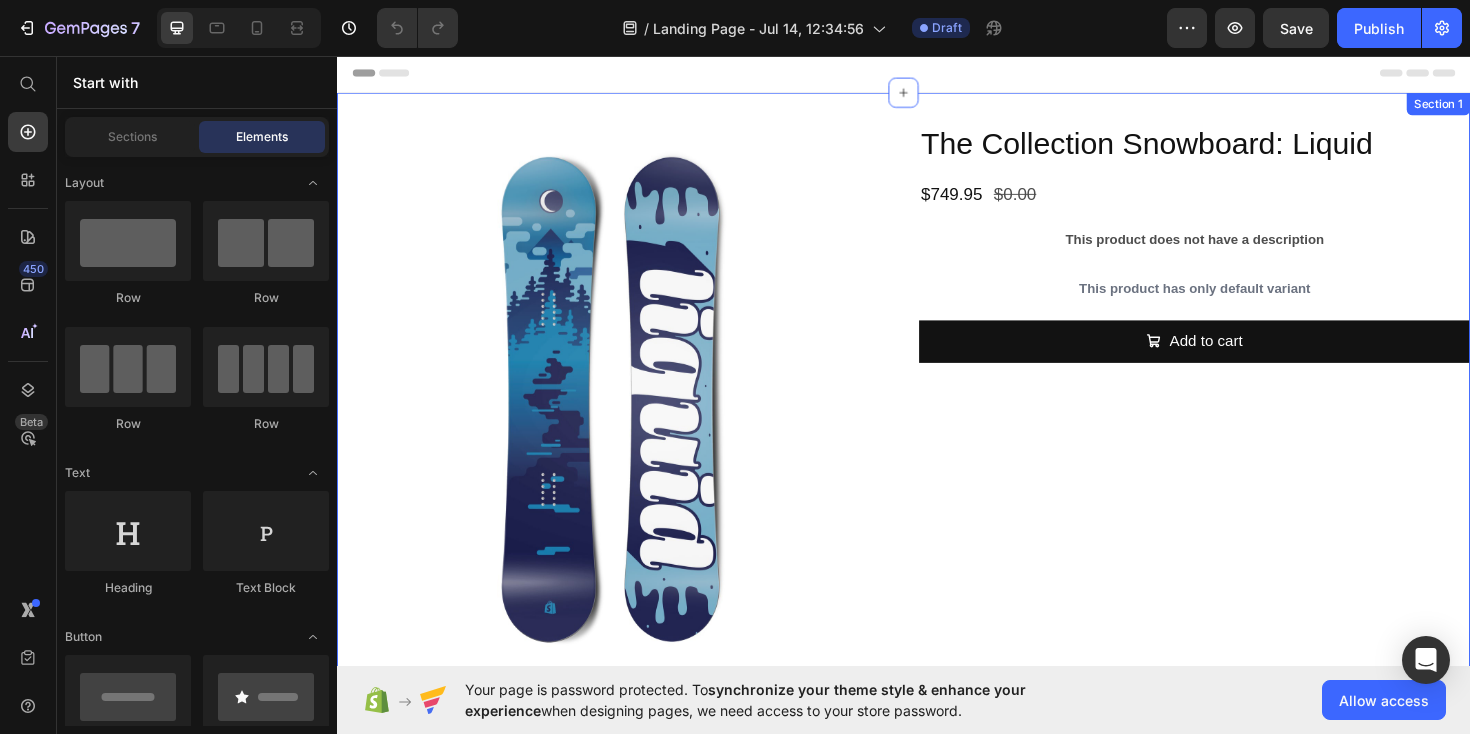 click on "Product Images The Collection Snowboard: Liquid Product Title $749.95 Product Price $0.00 Product Price Row This product does not have a description Product Description This product has only default variant Product Variants & Swatches Add to cart Add to Cart Product Section 1" at bounding box center [937, 427] 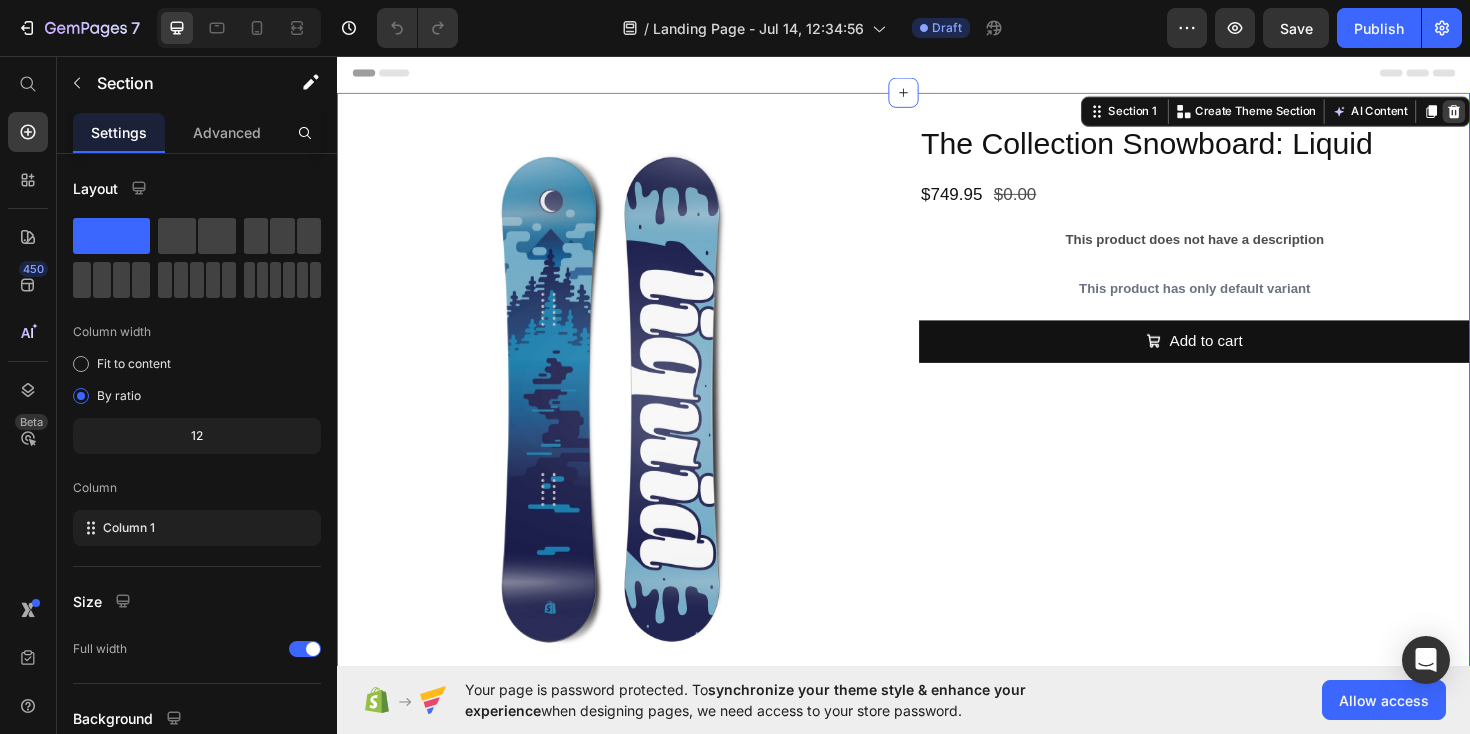 click at bounding box center (1520, 115) 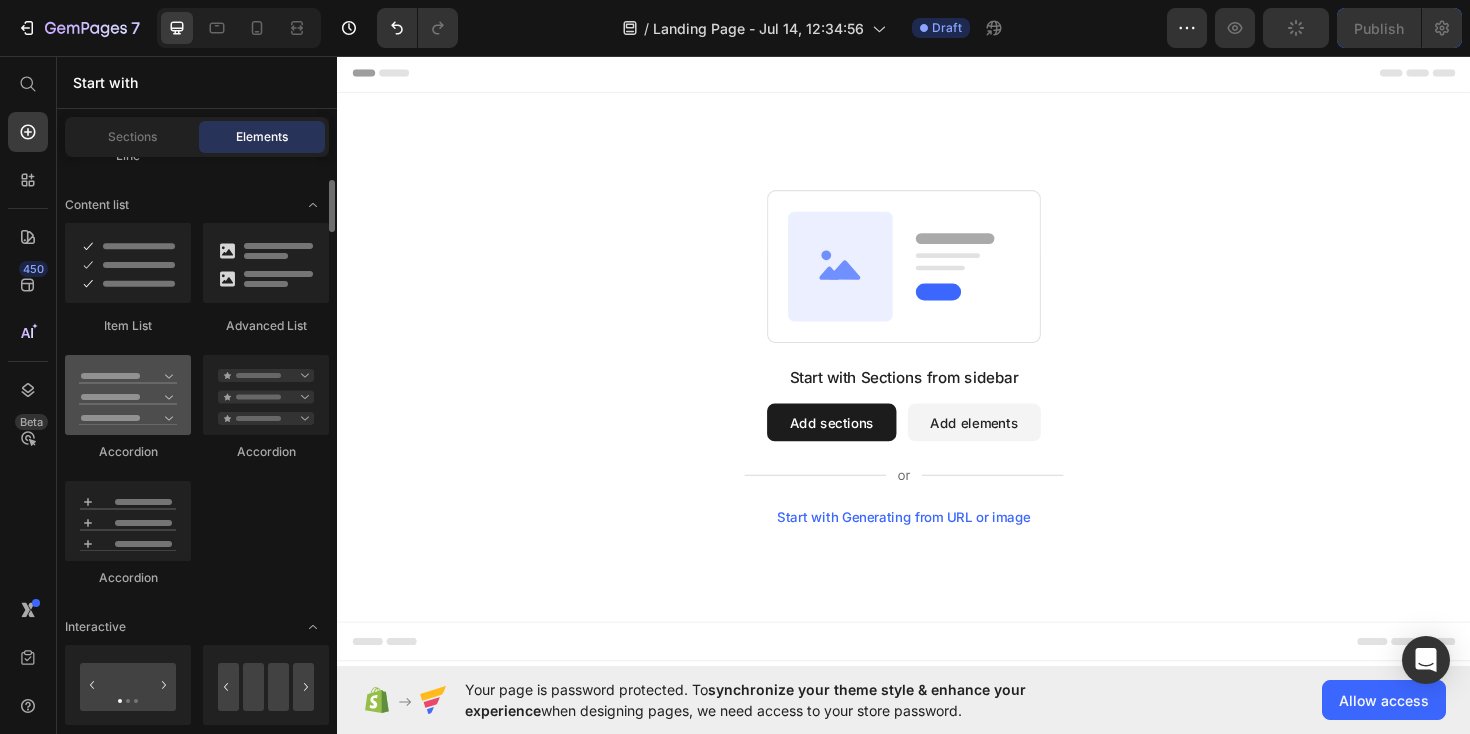 scroll, scrollTop: 1560, scrollLeft: 0, axis: vertical 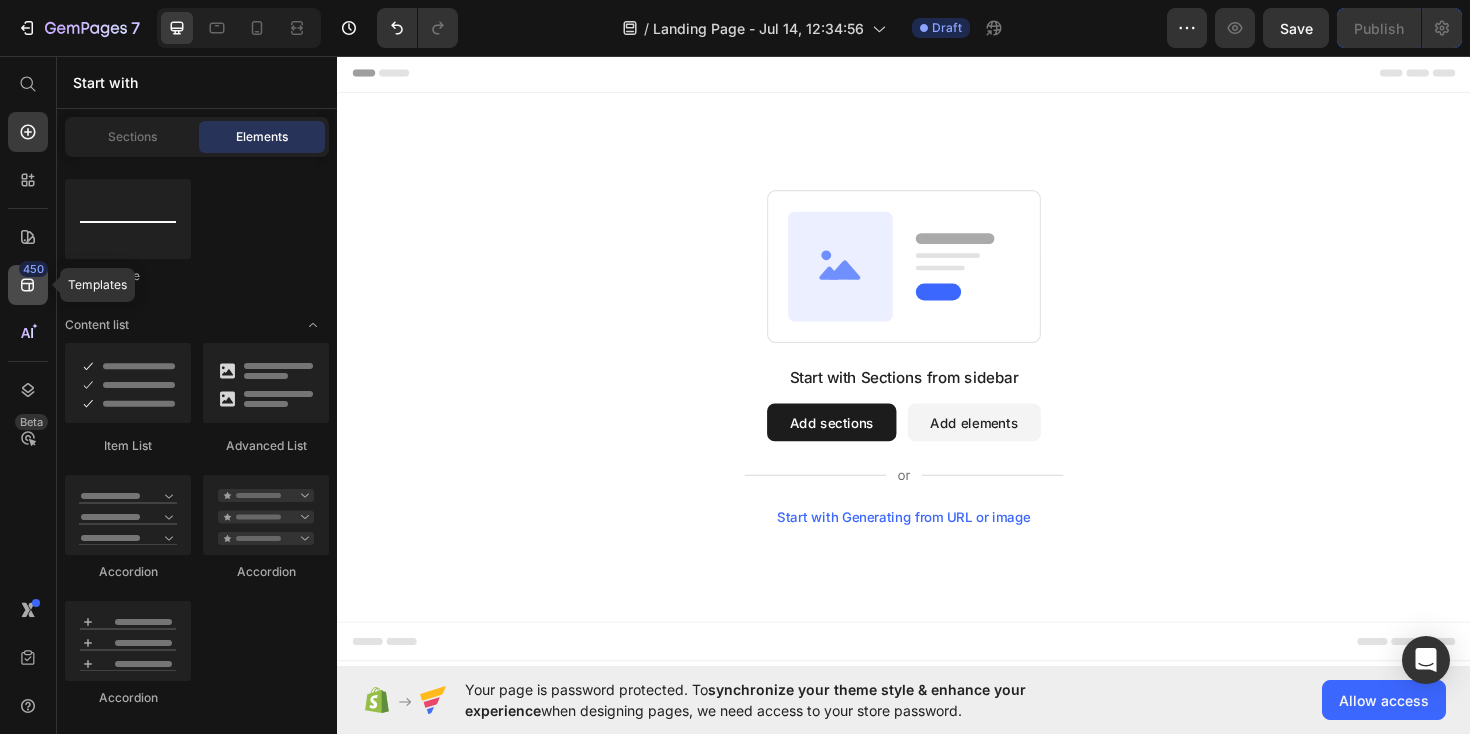 click 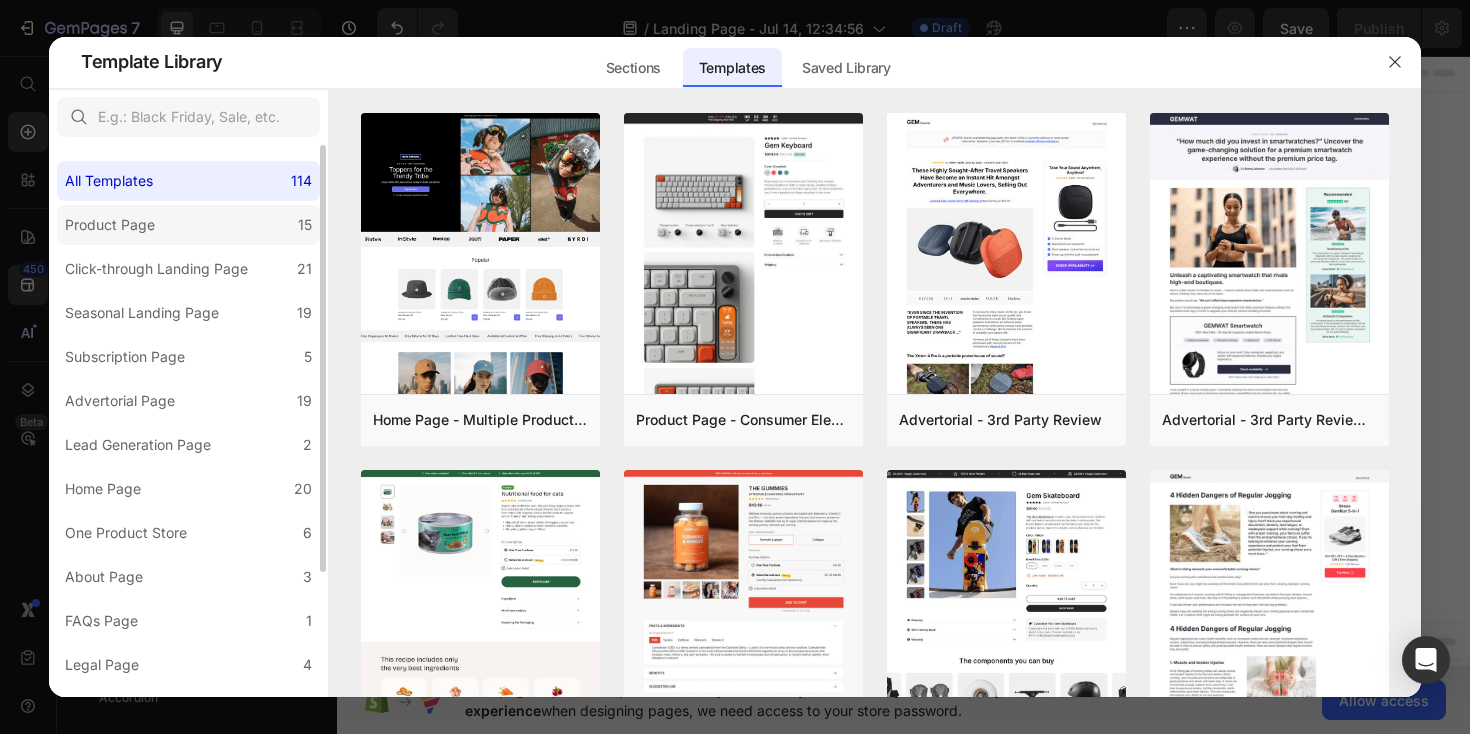 click on "Product Page" at bounding box center (110, 225) 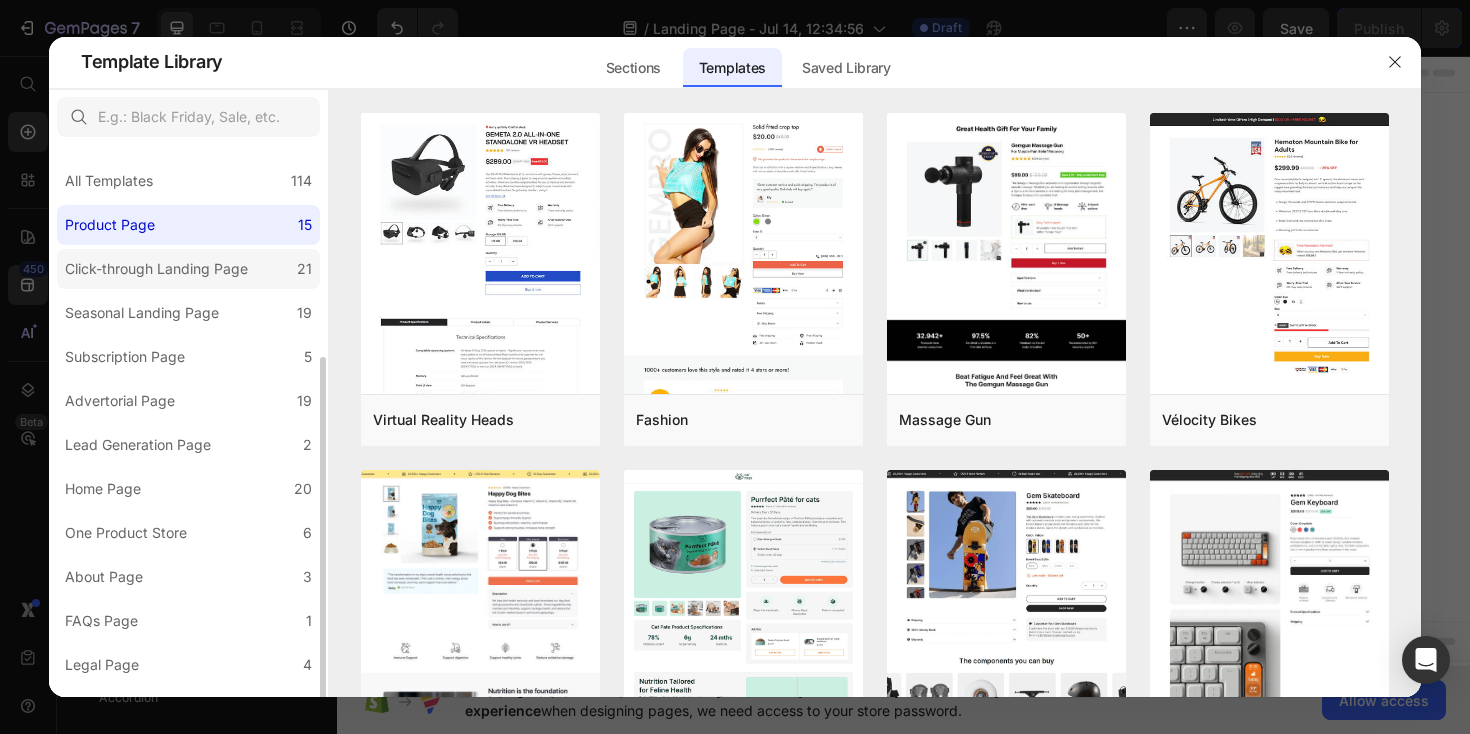 scroll, scrollTop: 163, scrollLeft: 0, axis: vertical 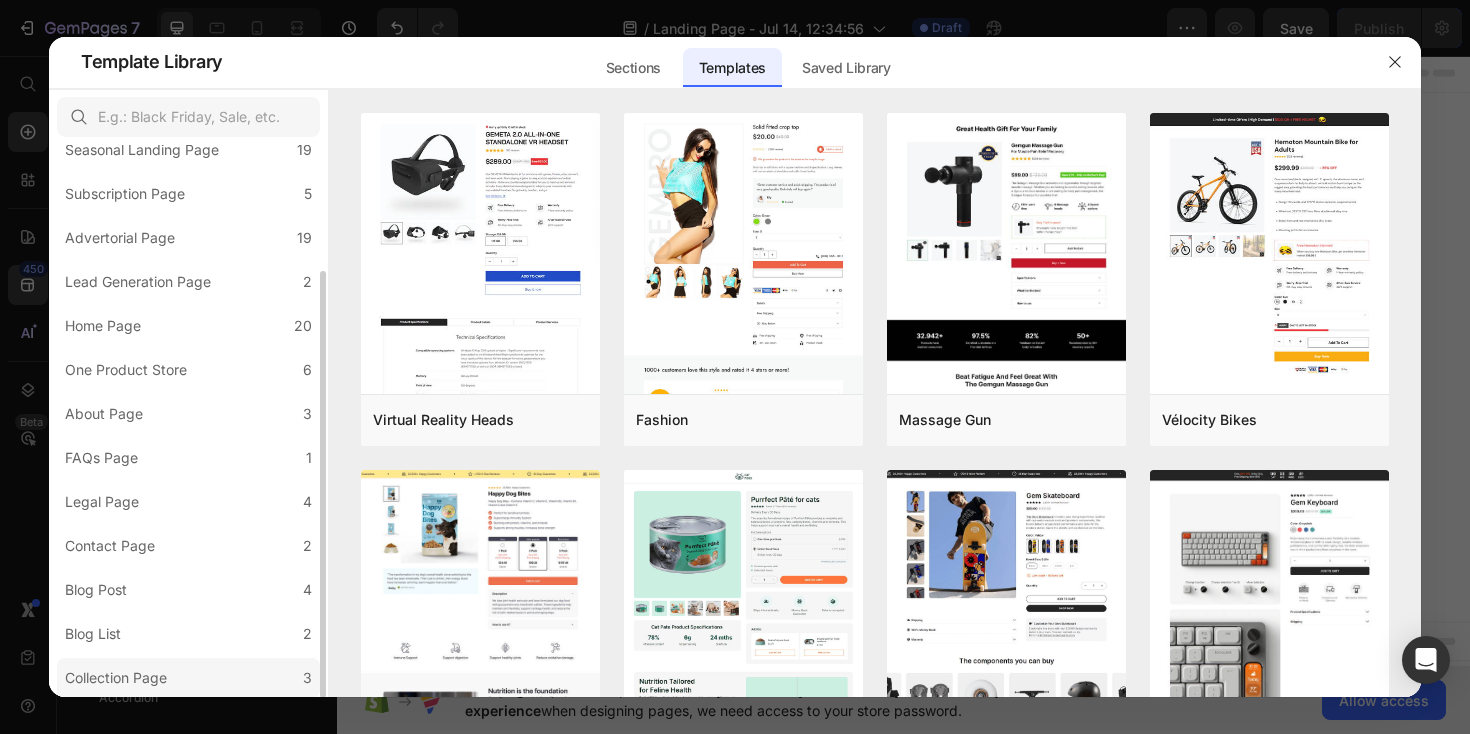 click on "Collection Page" at bounding box center [116, 678] 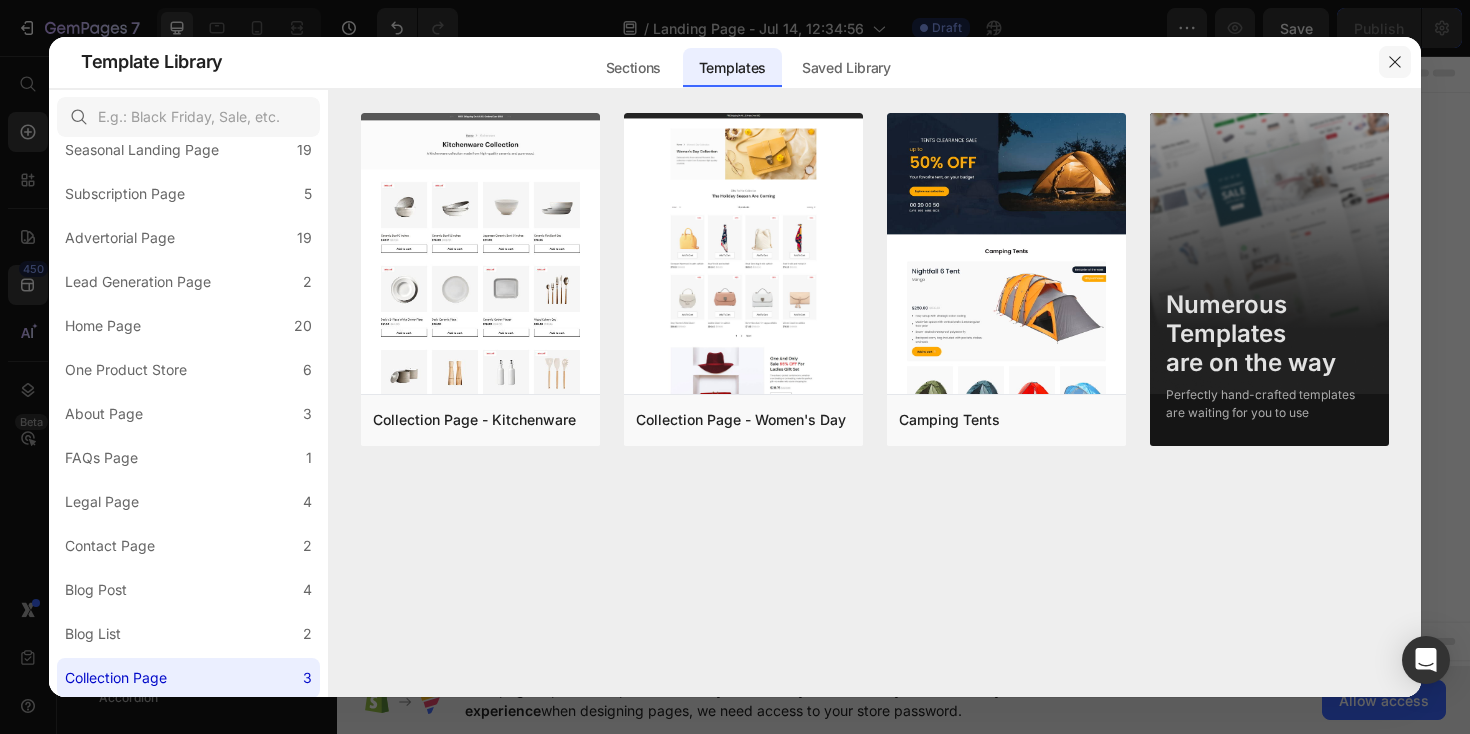 click at bounding box center [1395, 62] 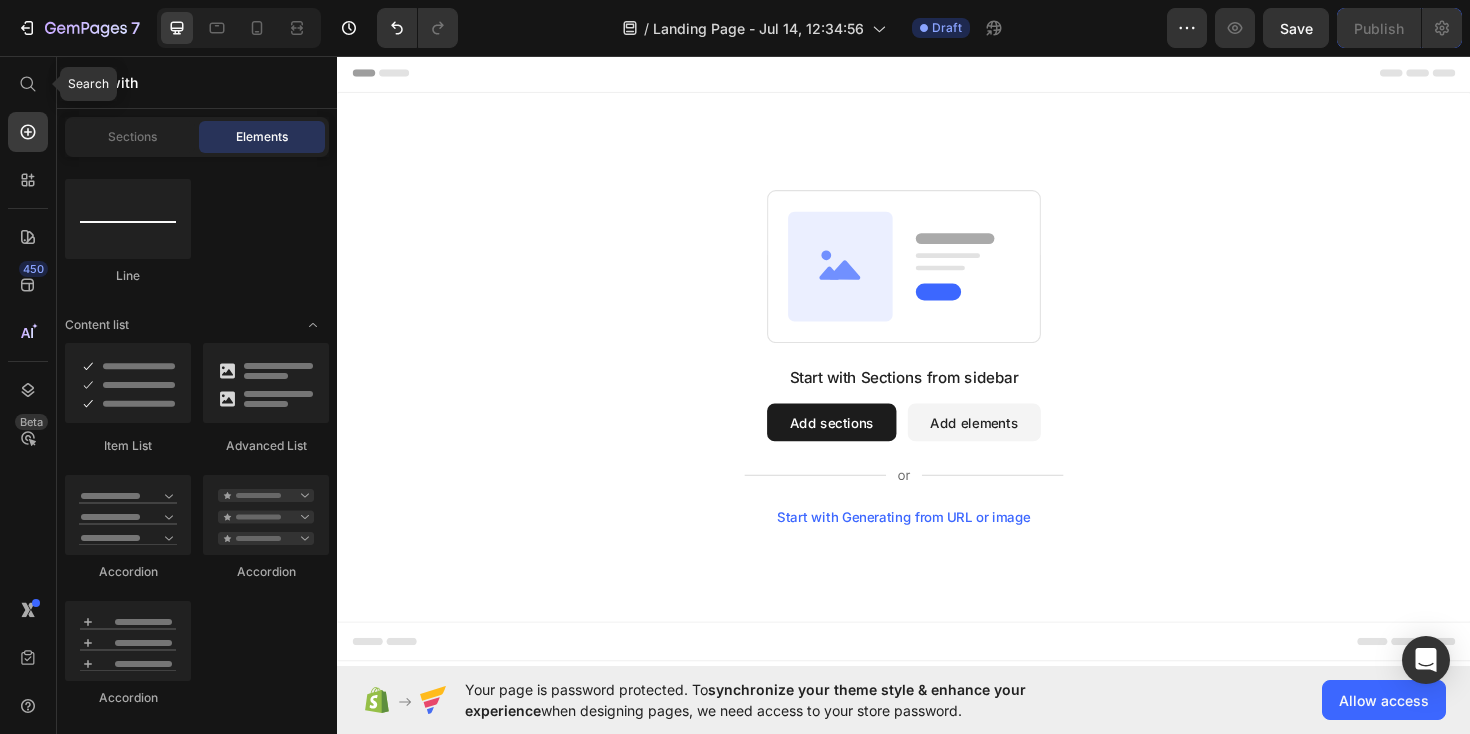 drag, startPoint x: 34, startPoint y: 86, endPoint x: 72, endPoint y: 86, distance: 38 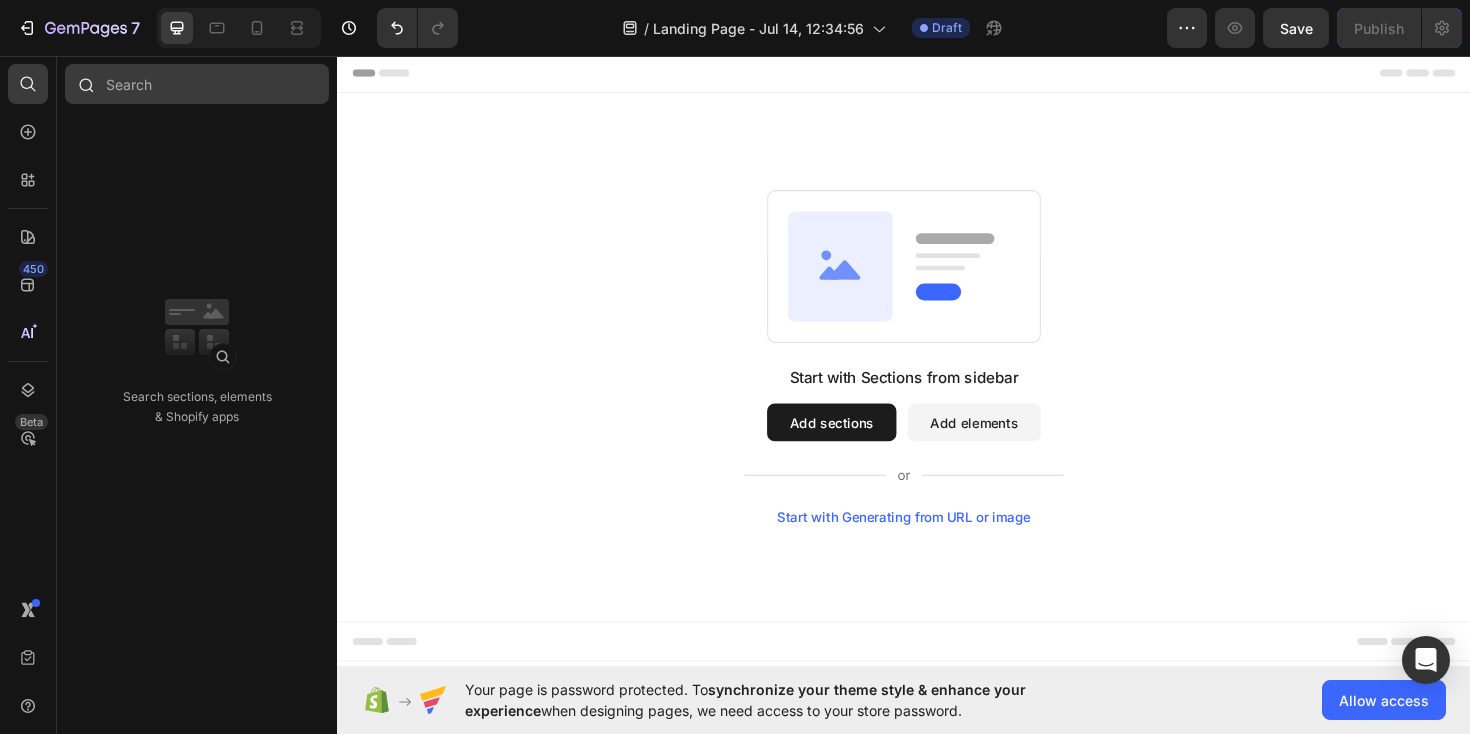 click at bounding box center [197, 84] 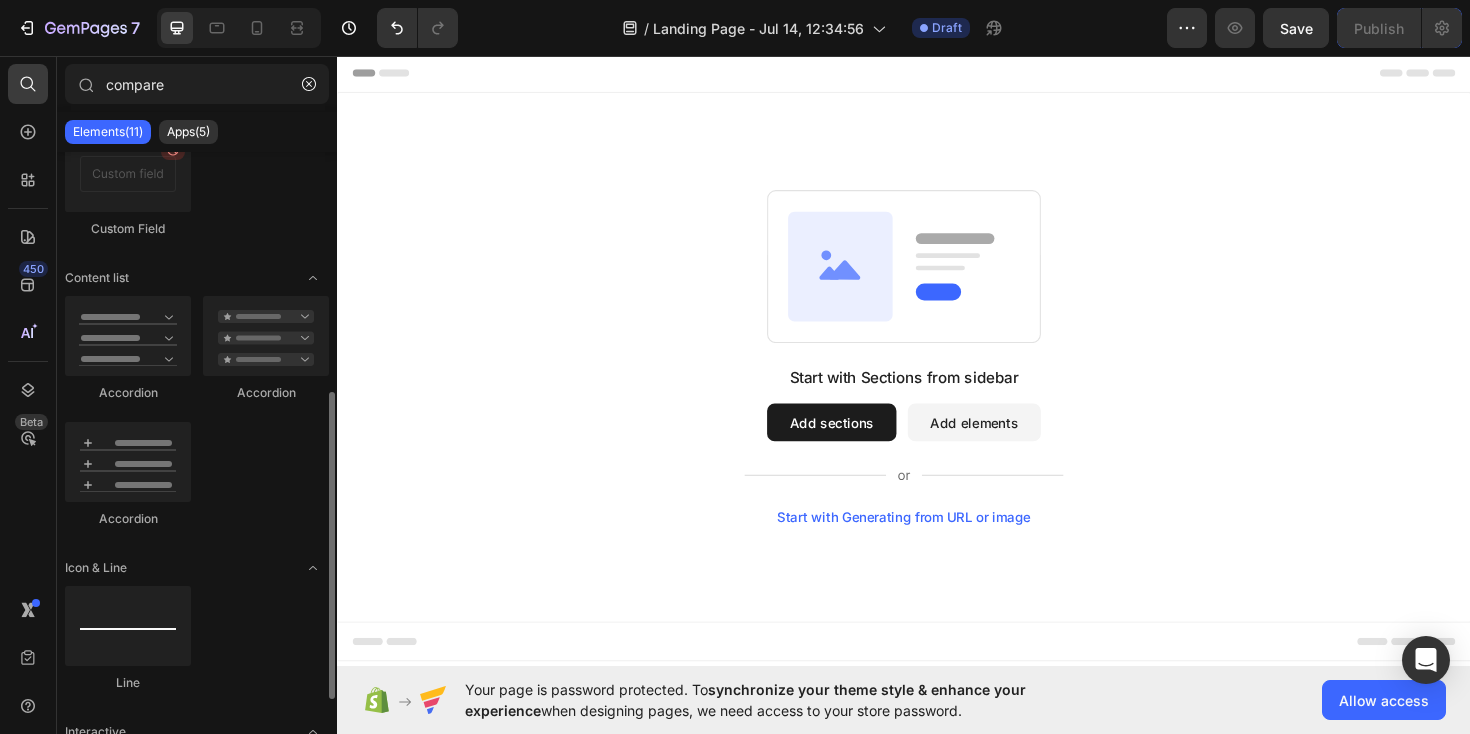 scroll, scrollTop: 612, scrollLeft: 0, axis: vertical 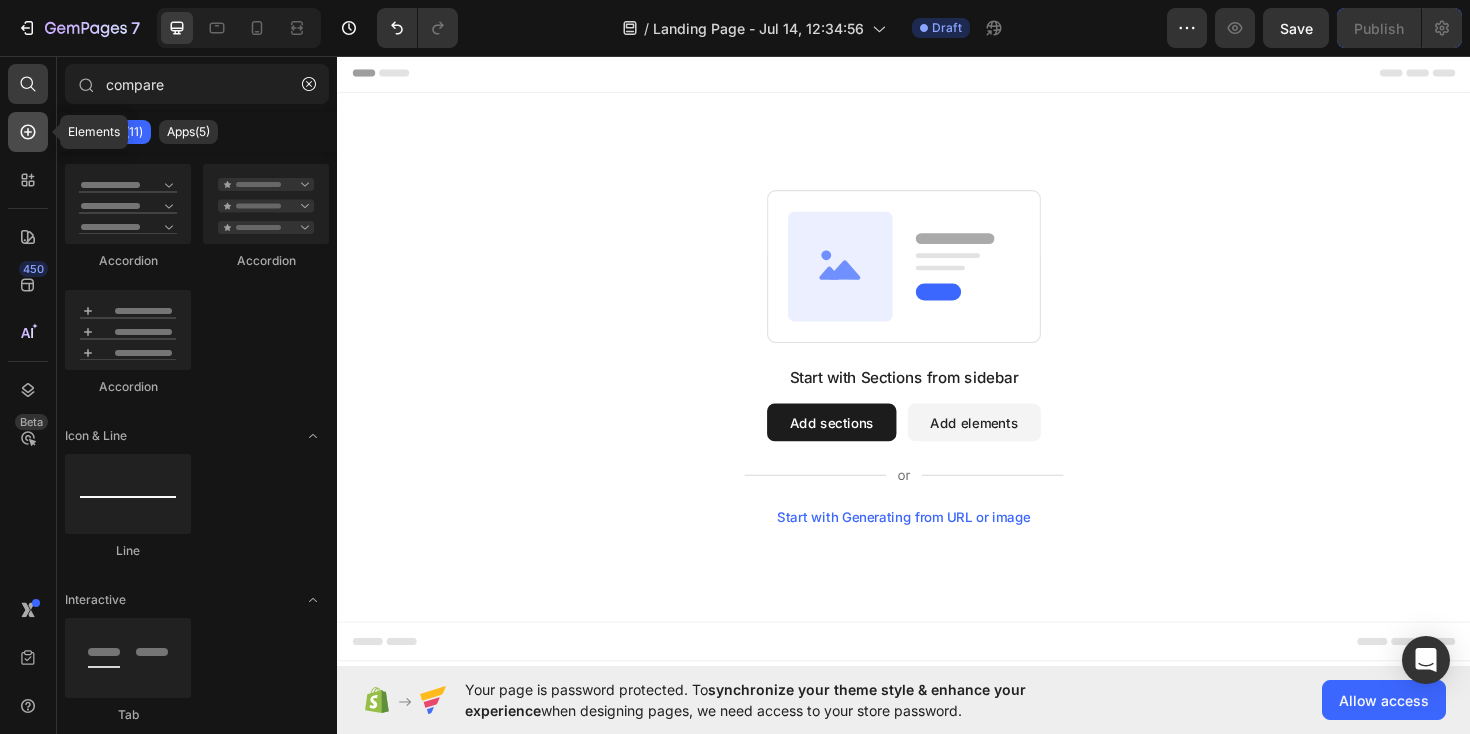type on "compare" 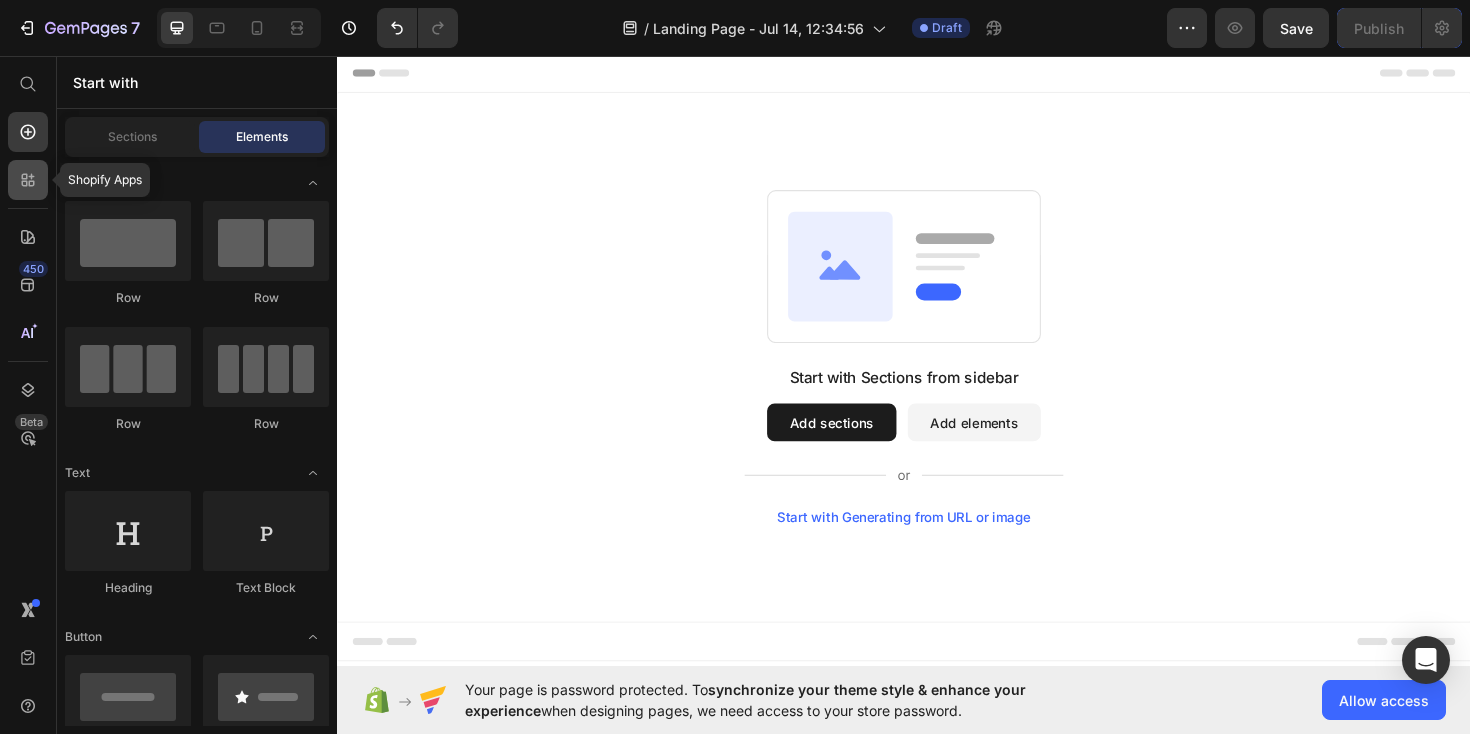 click 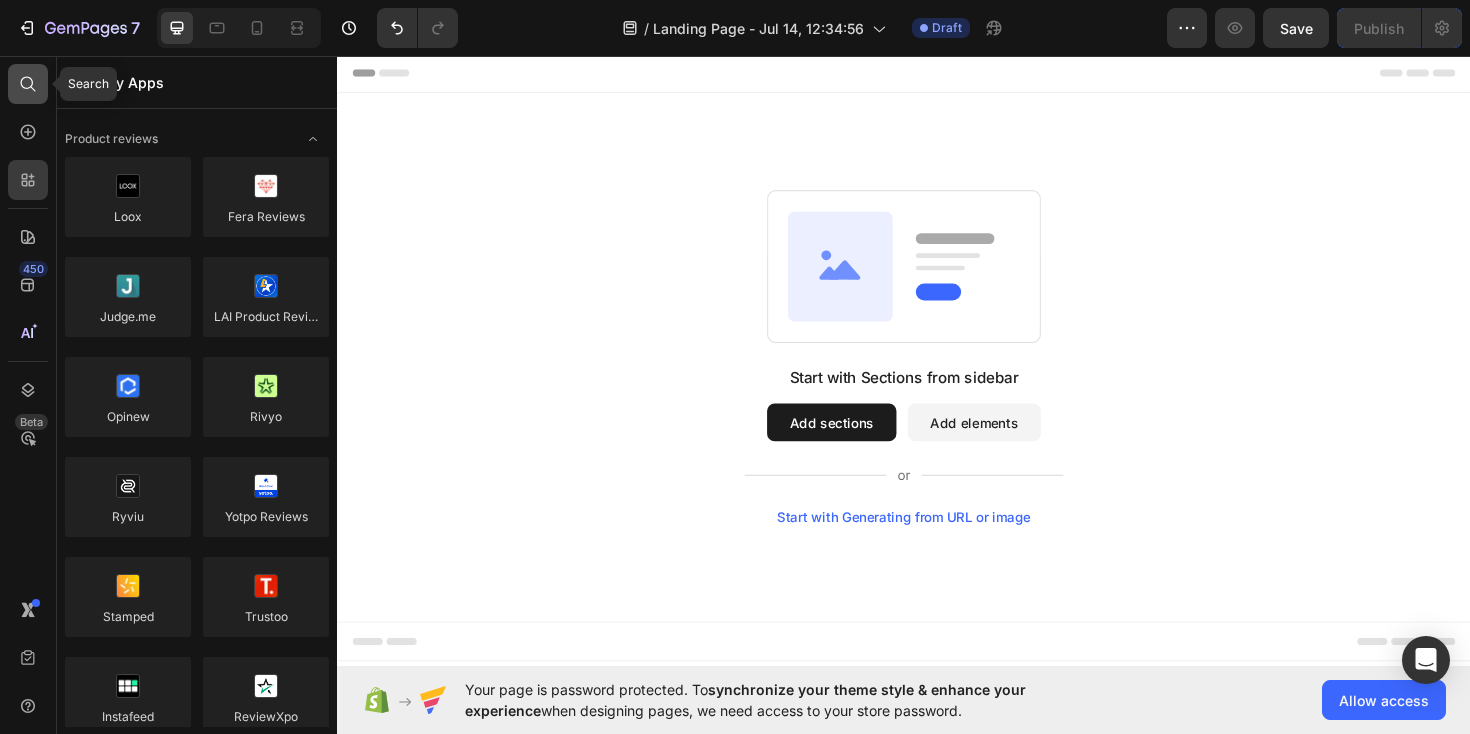 click 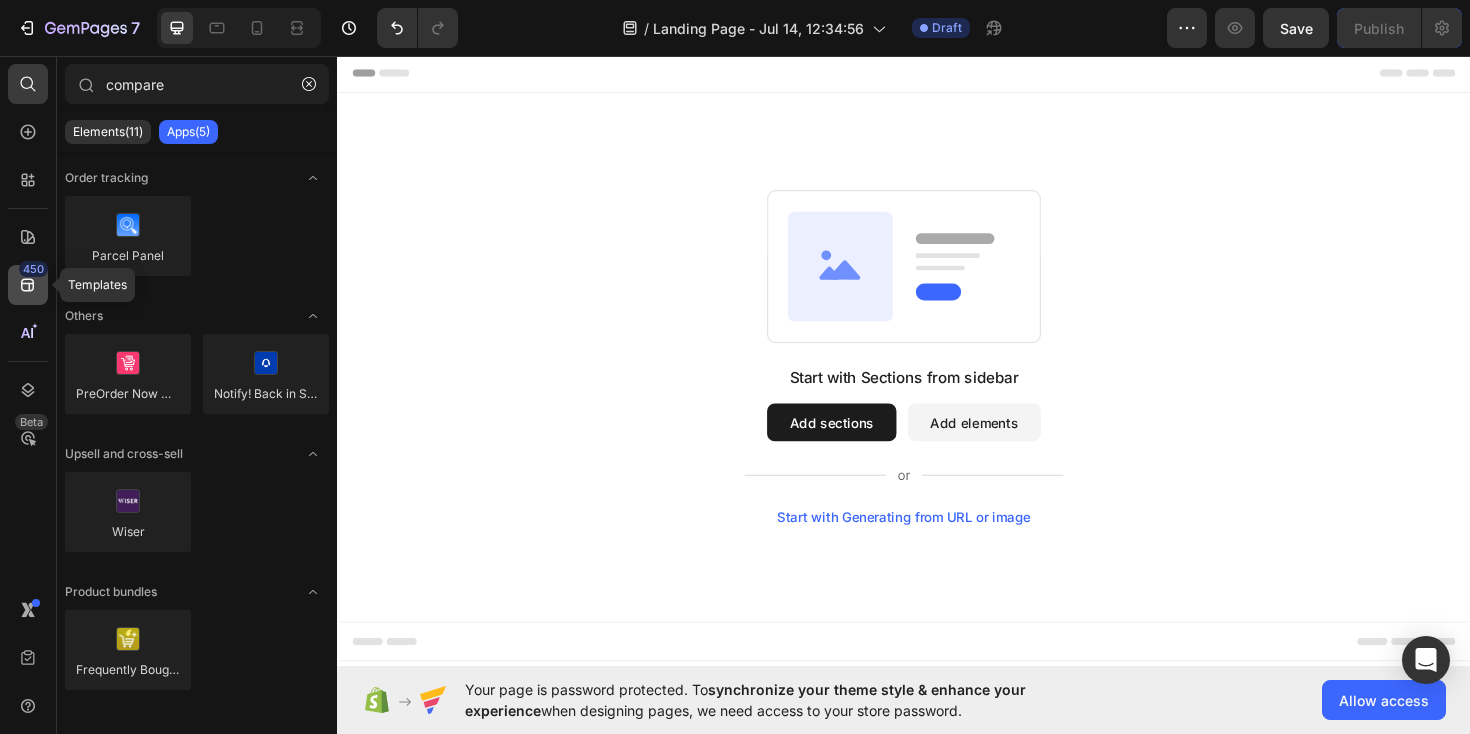 click on "450" 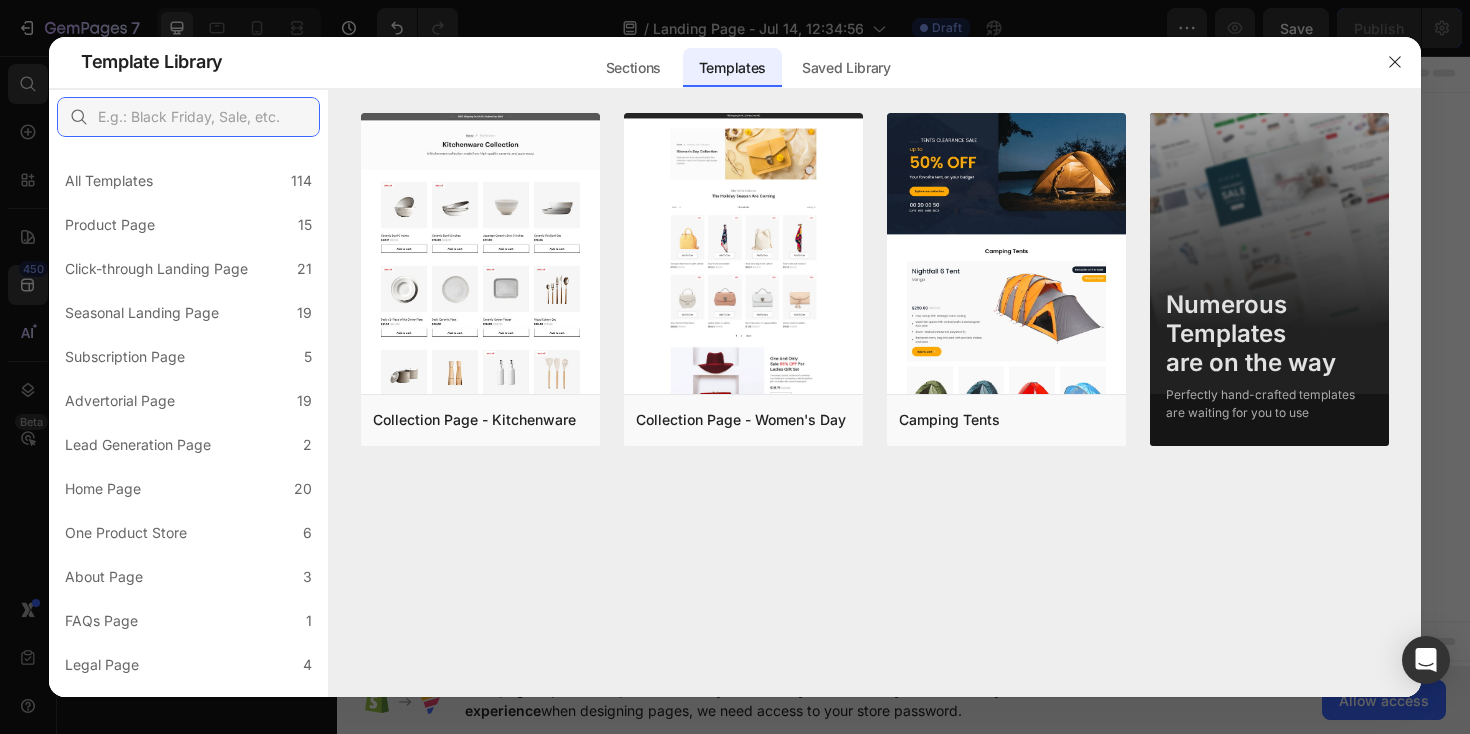click at bounding box center (188, 117) 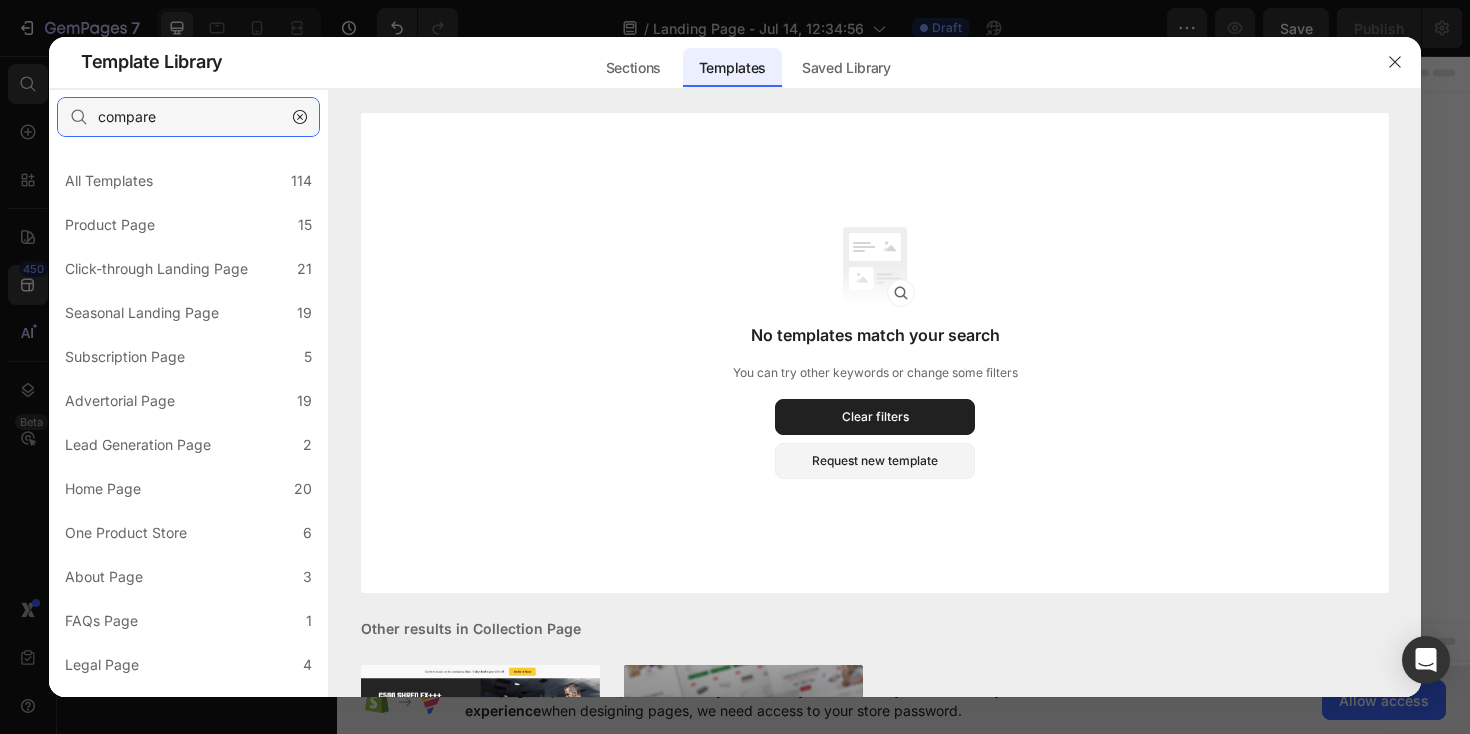 scroll, scrollTop: 324, scrollLeft: 0, axis: vertical 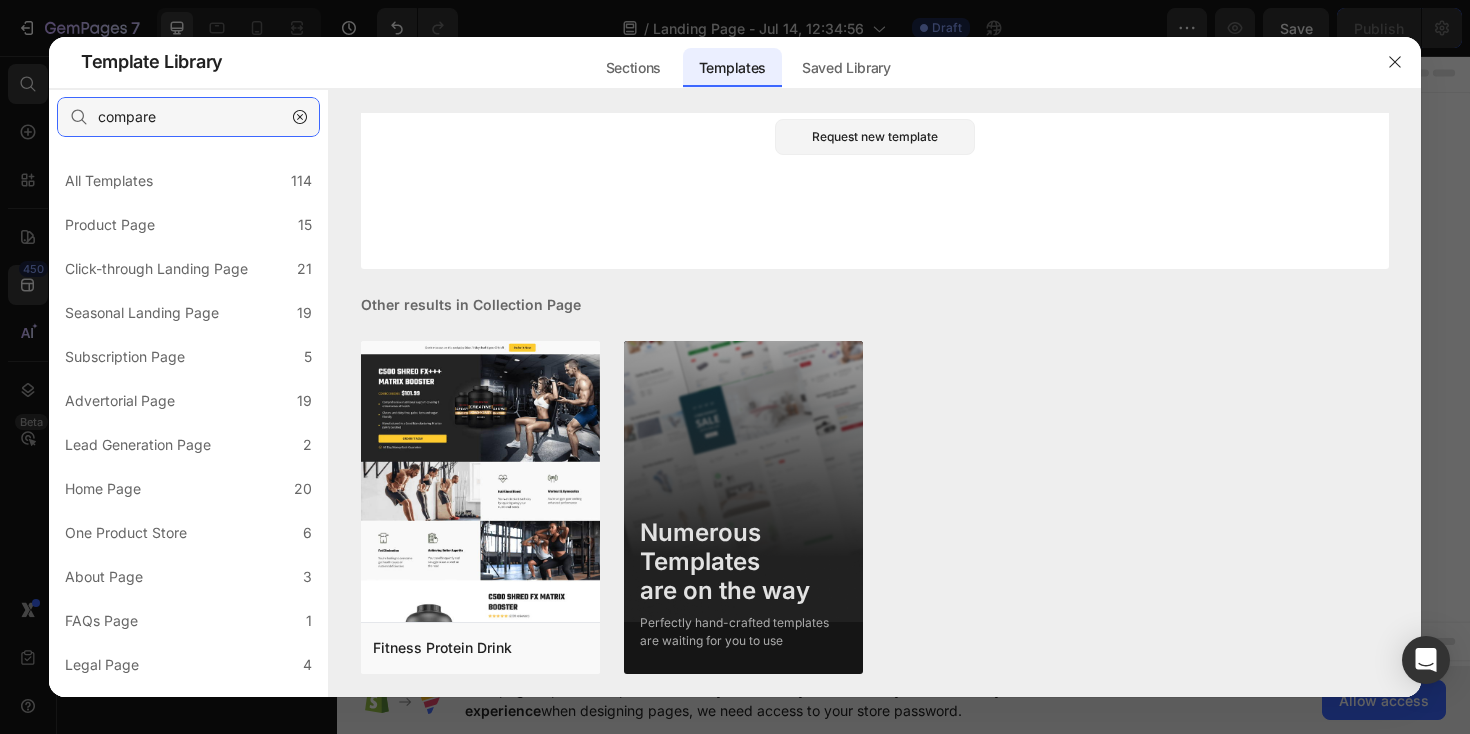 click on "compare" at bounding box center (188, 117) 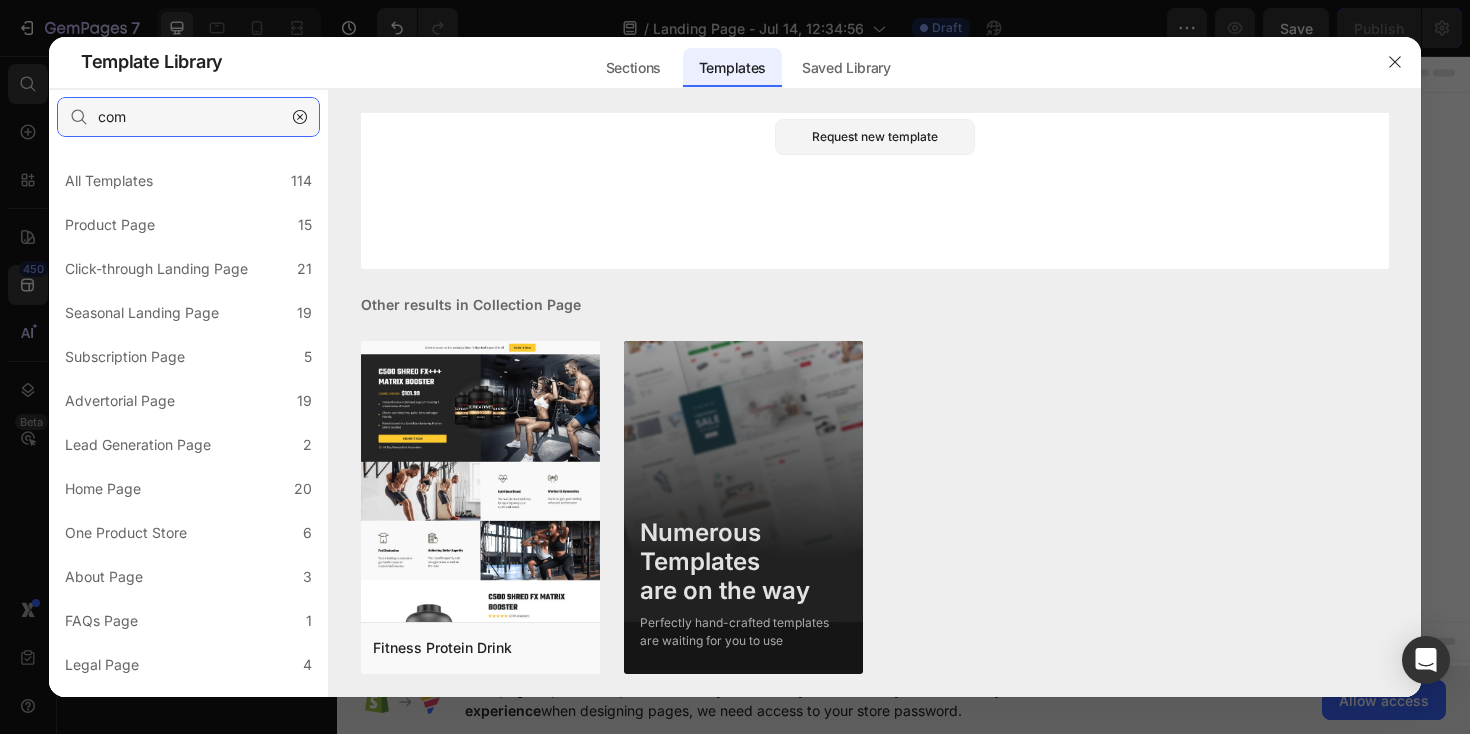 scroll, scrollTop: 0, scrollLeft: 0, axis: both 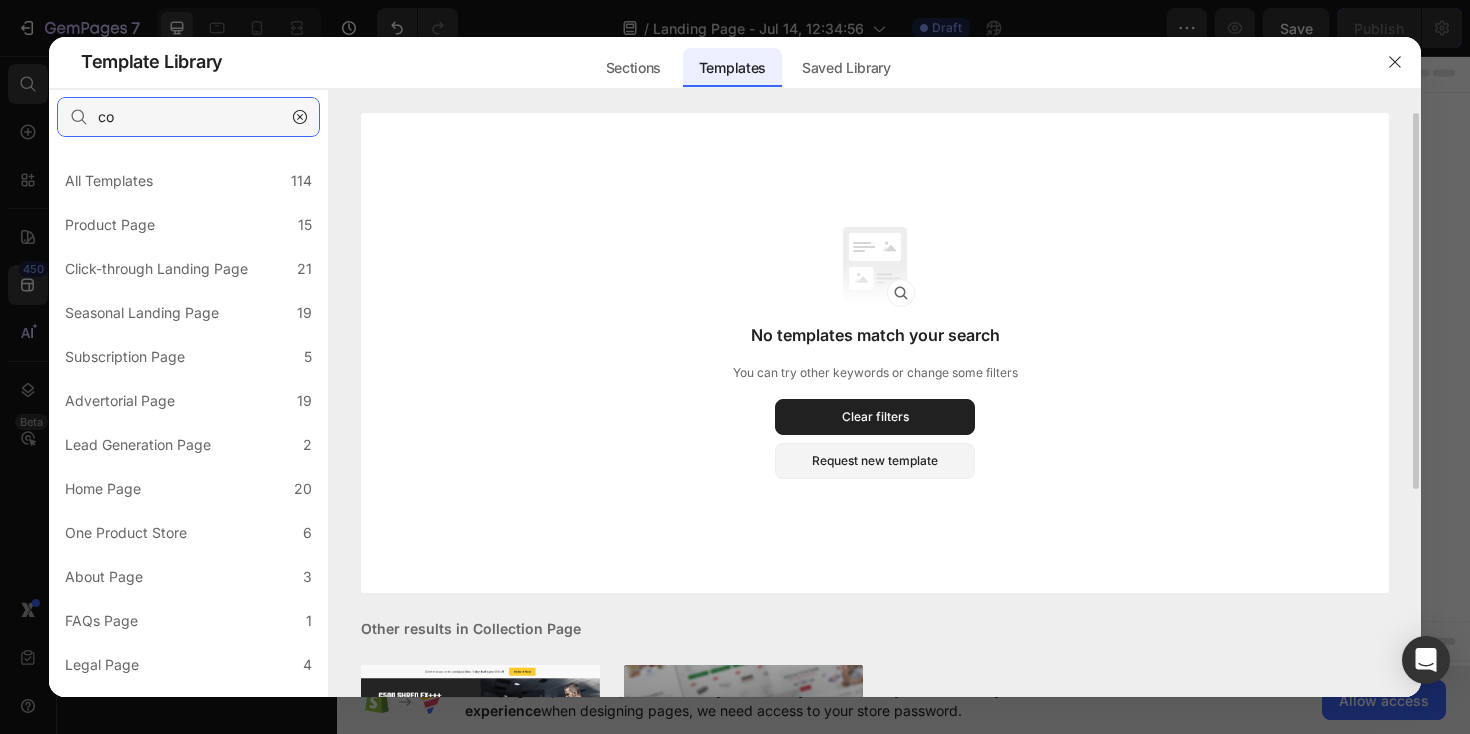 type on "c" 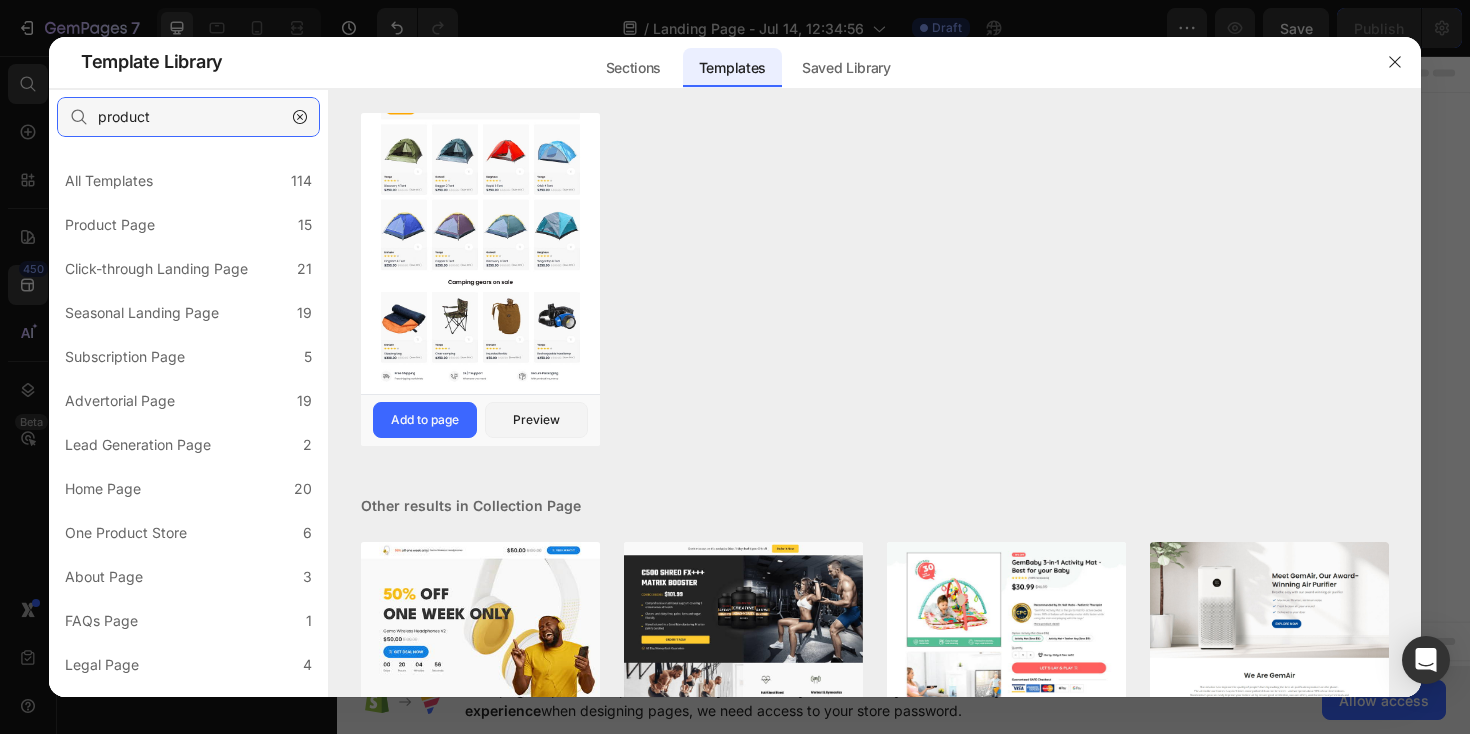 scroll, scrollTop: 360, scrollLeft: 0, axis: vertical 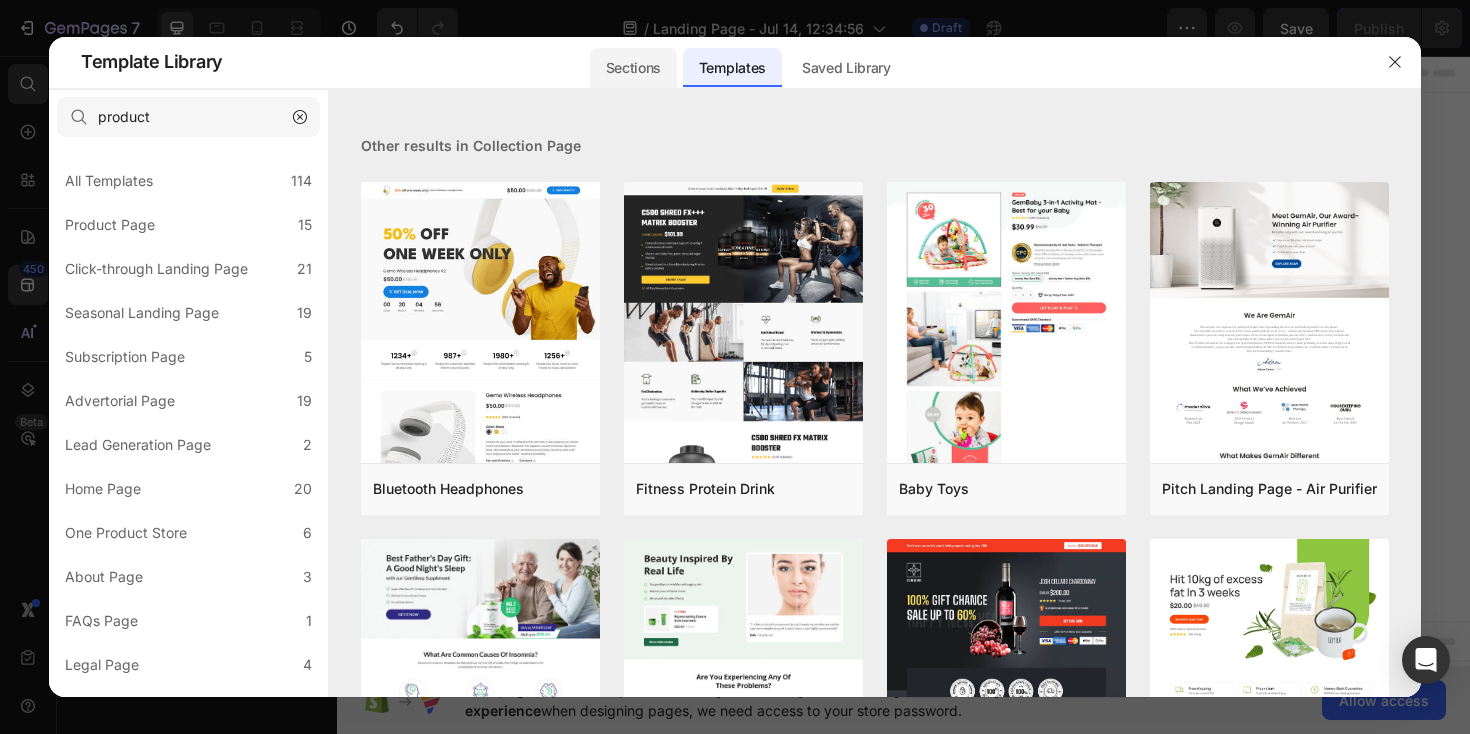 click on "Sections" 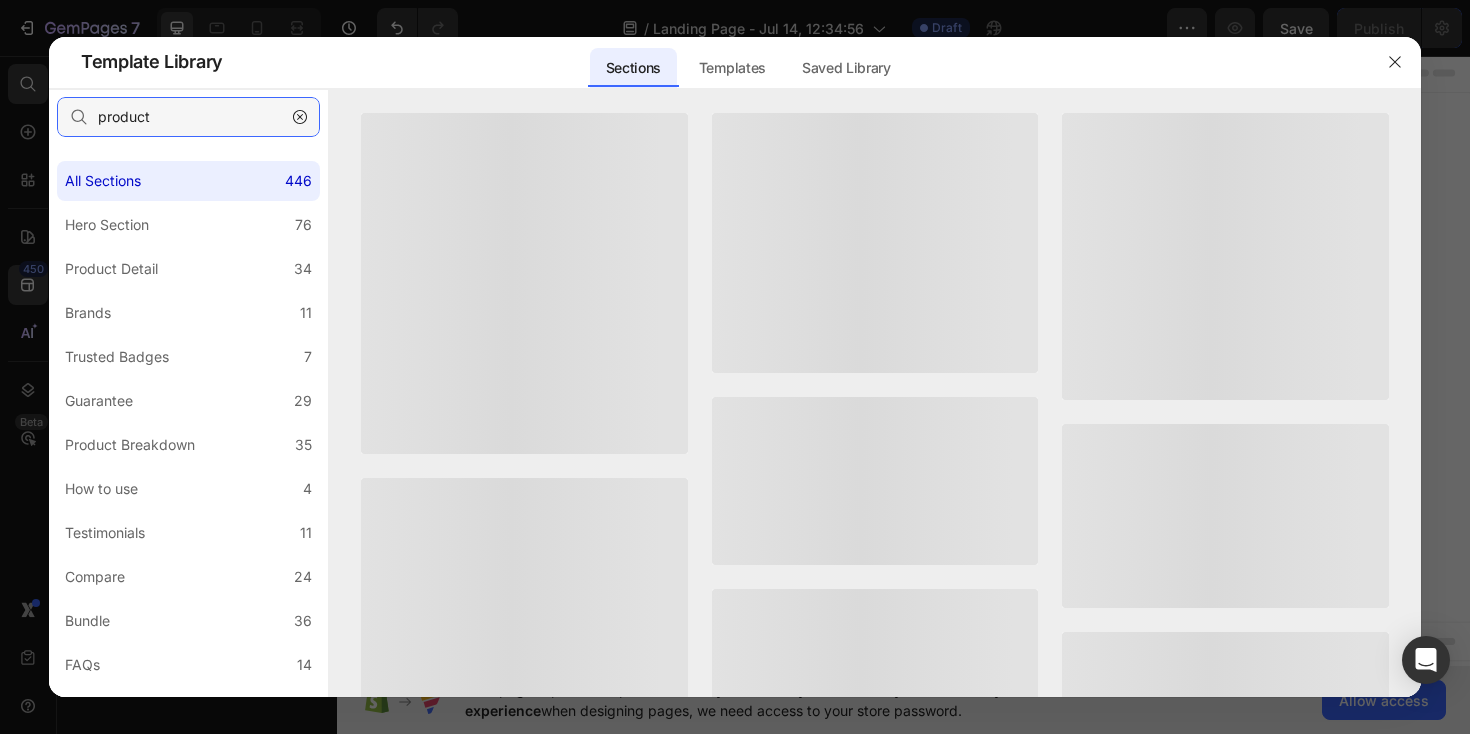 click on "product" at bounding box center [188, 117] 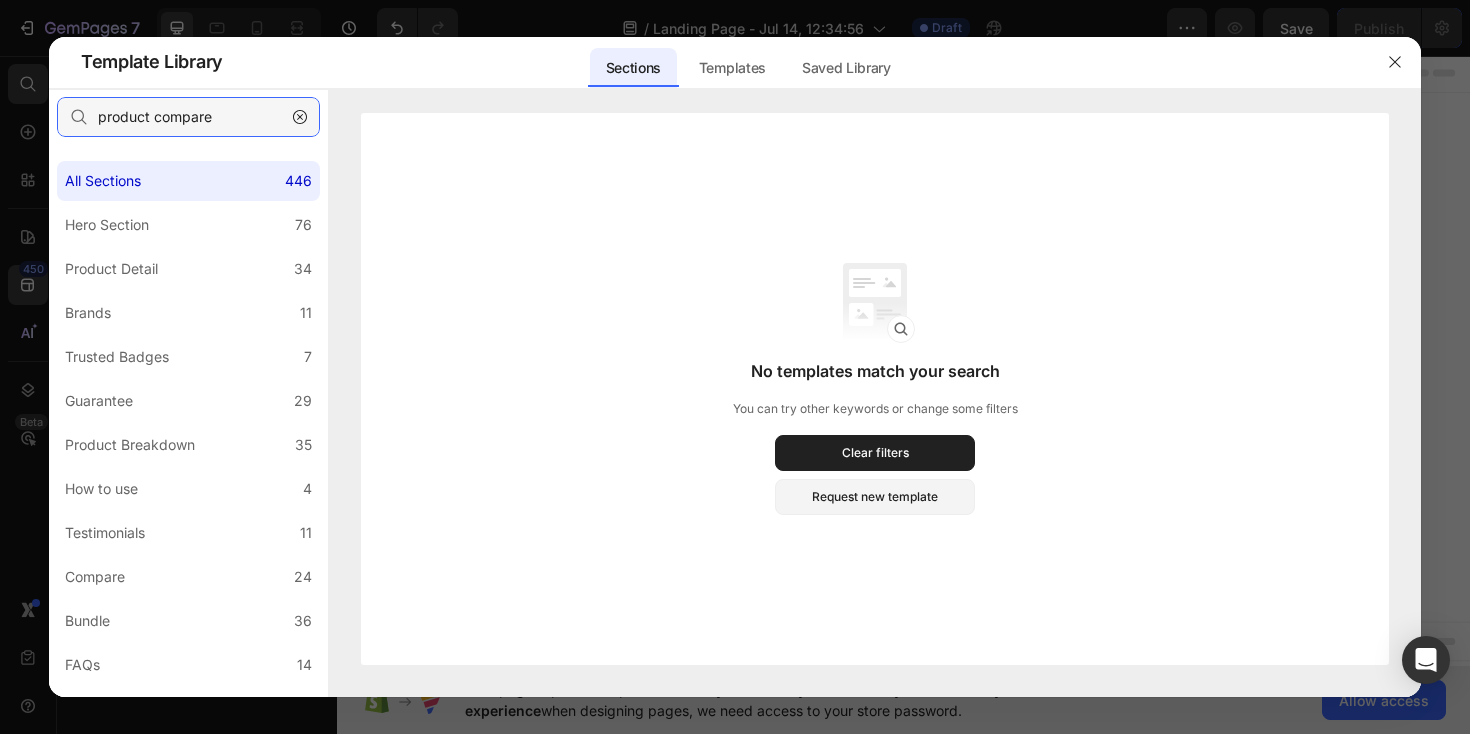 drag, startPoint x: 154, startPoint y: 113, endPoint x: 46, endPoint y: 115, distance: 108.01852 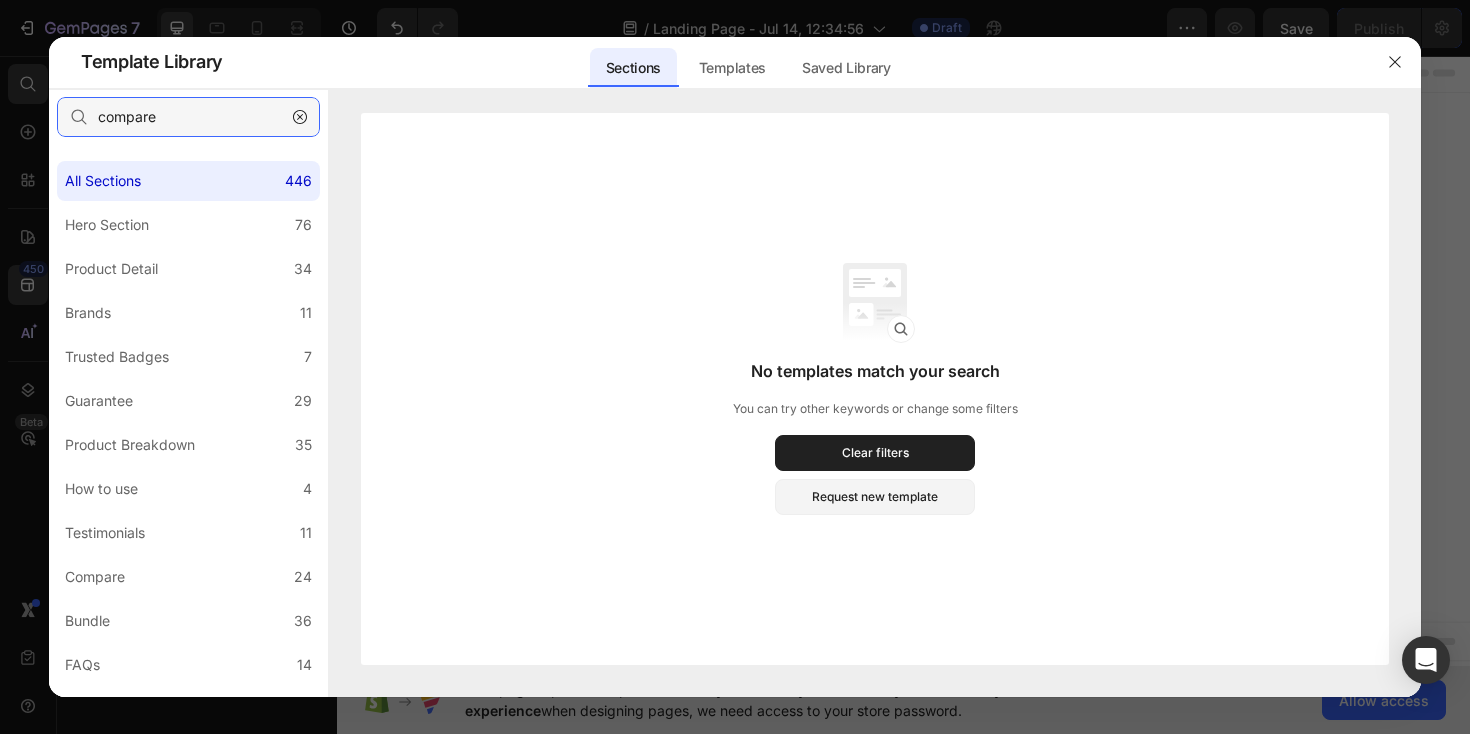 click on "compare" at bounding box center [188, 117] 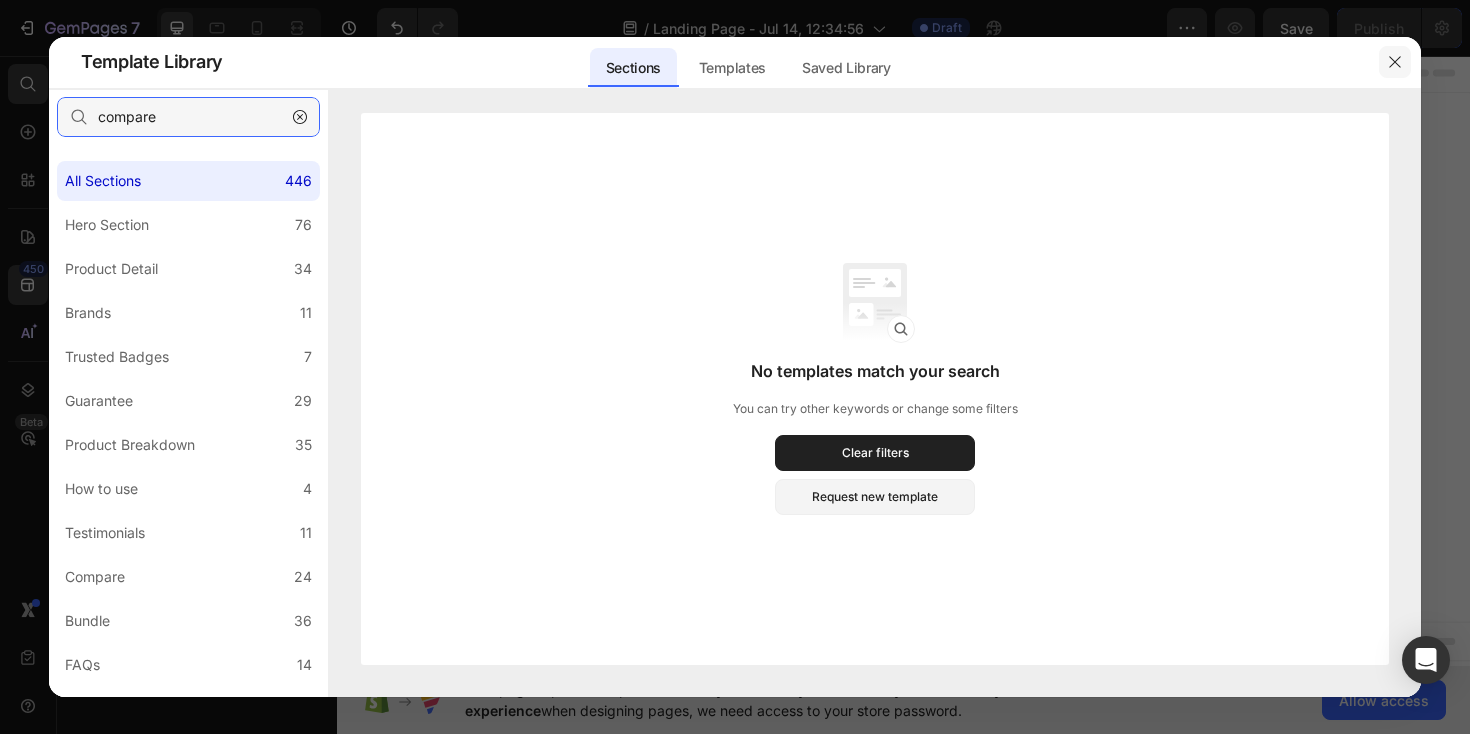 type on "compare" 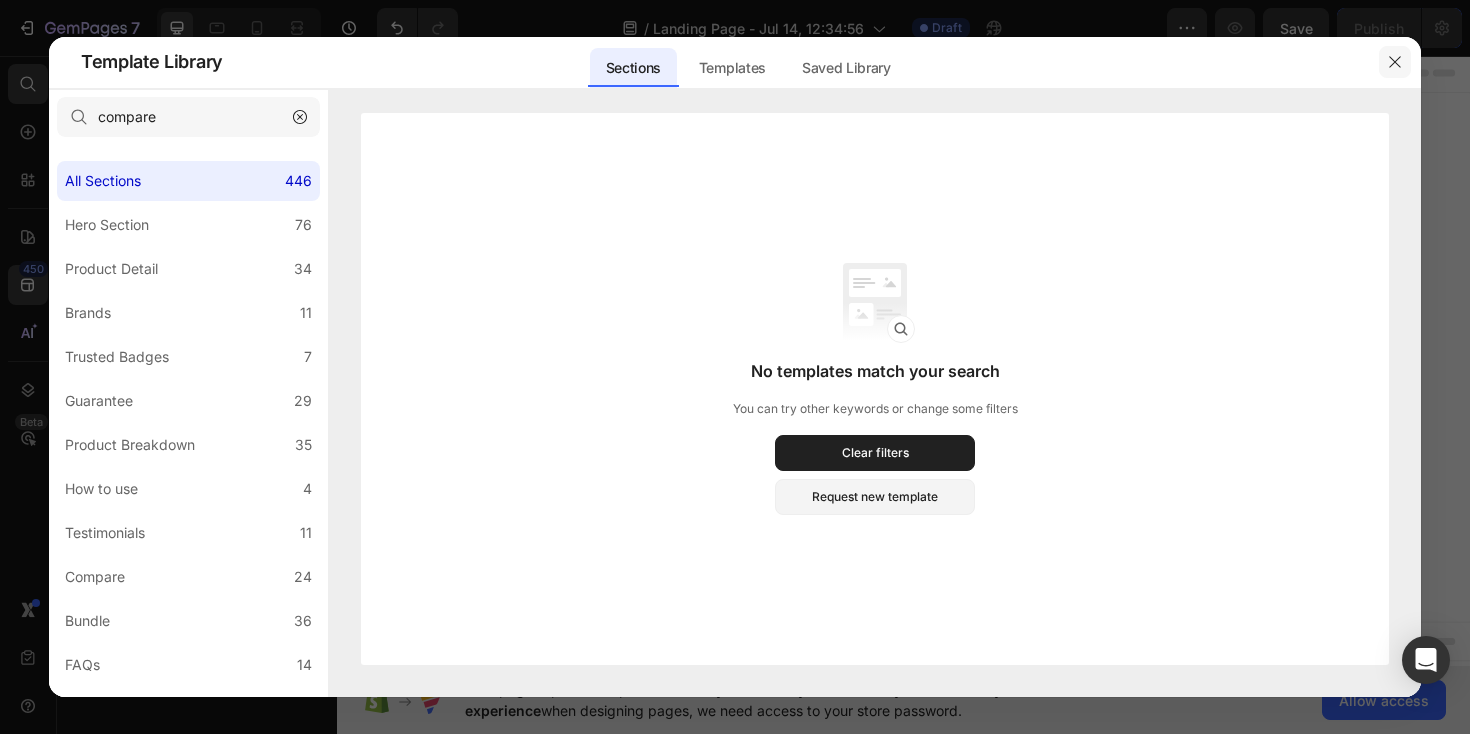 click 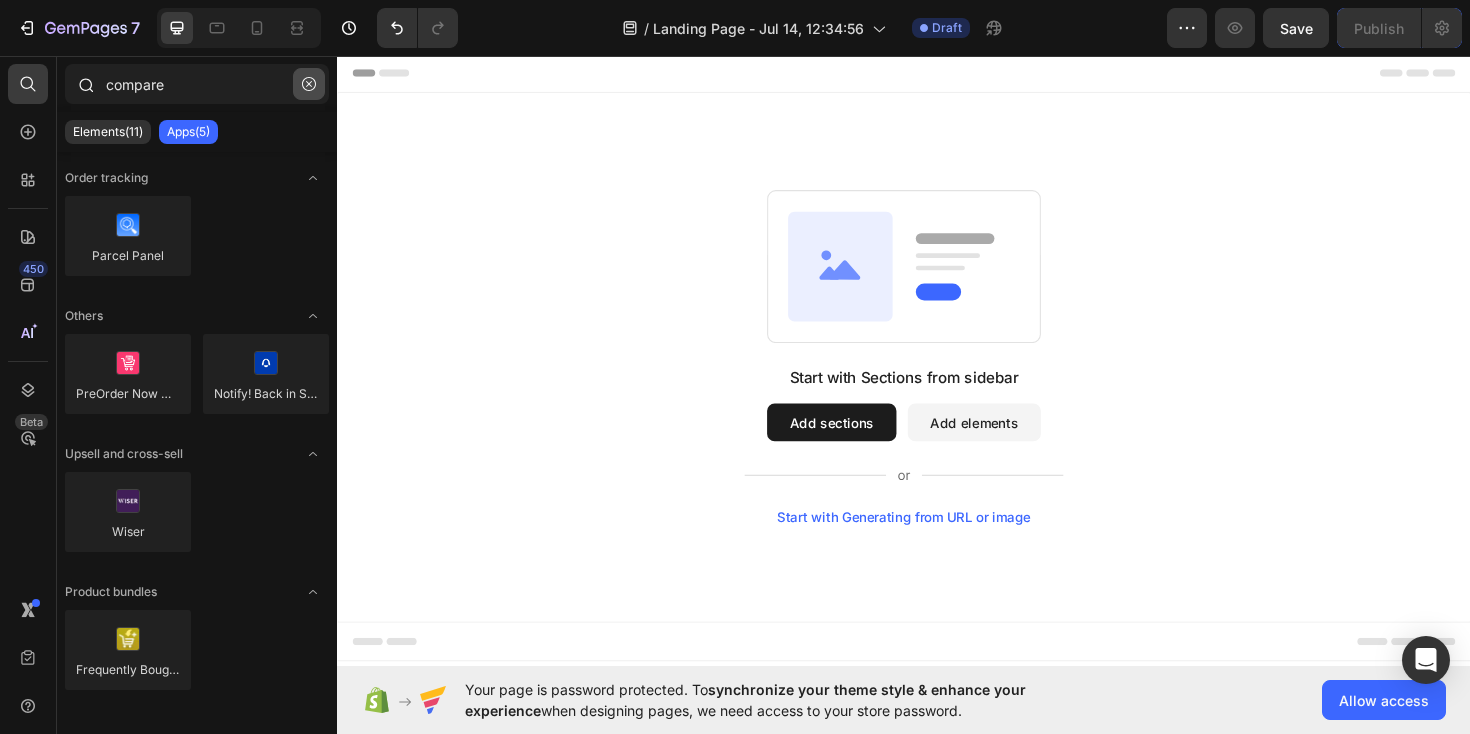 click 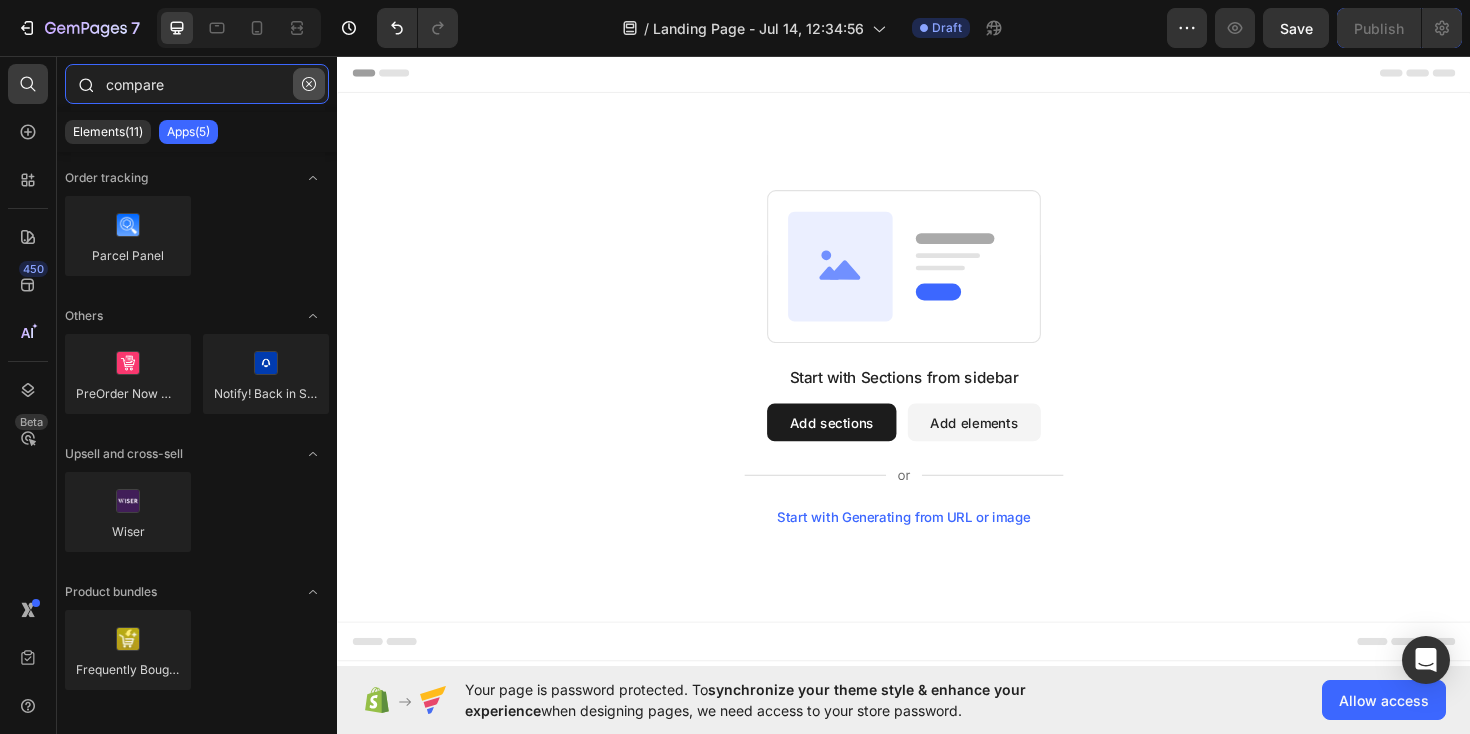 type 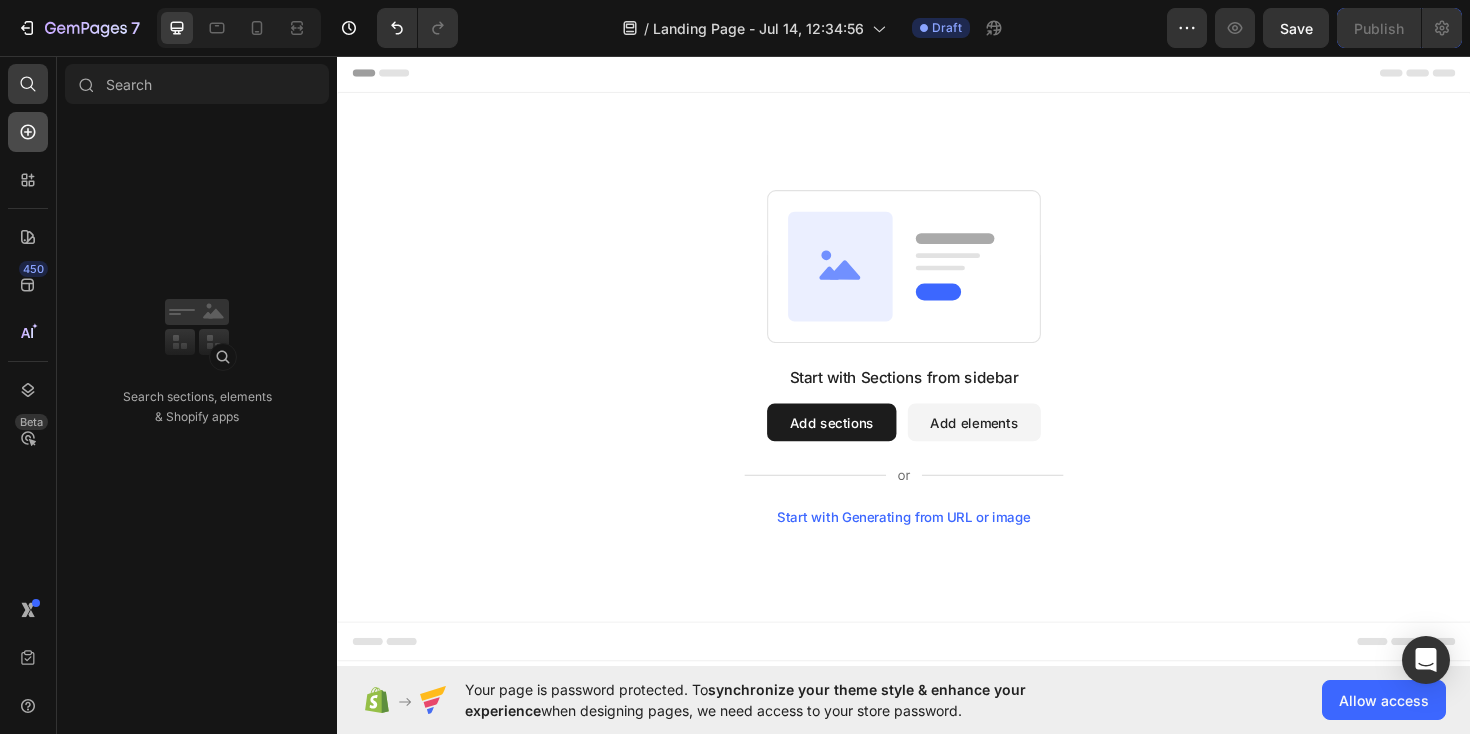 click 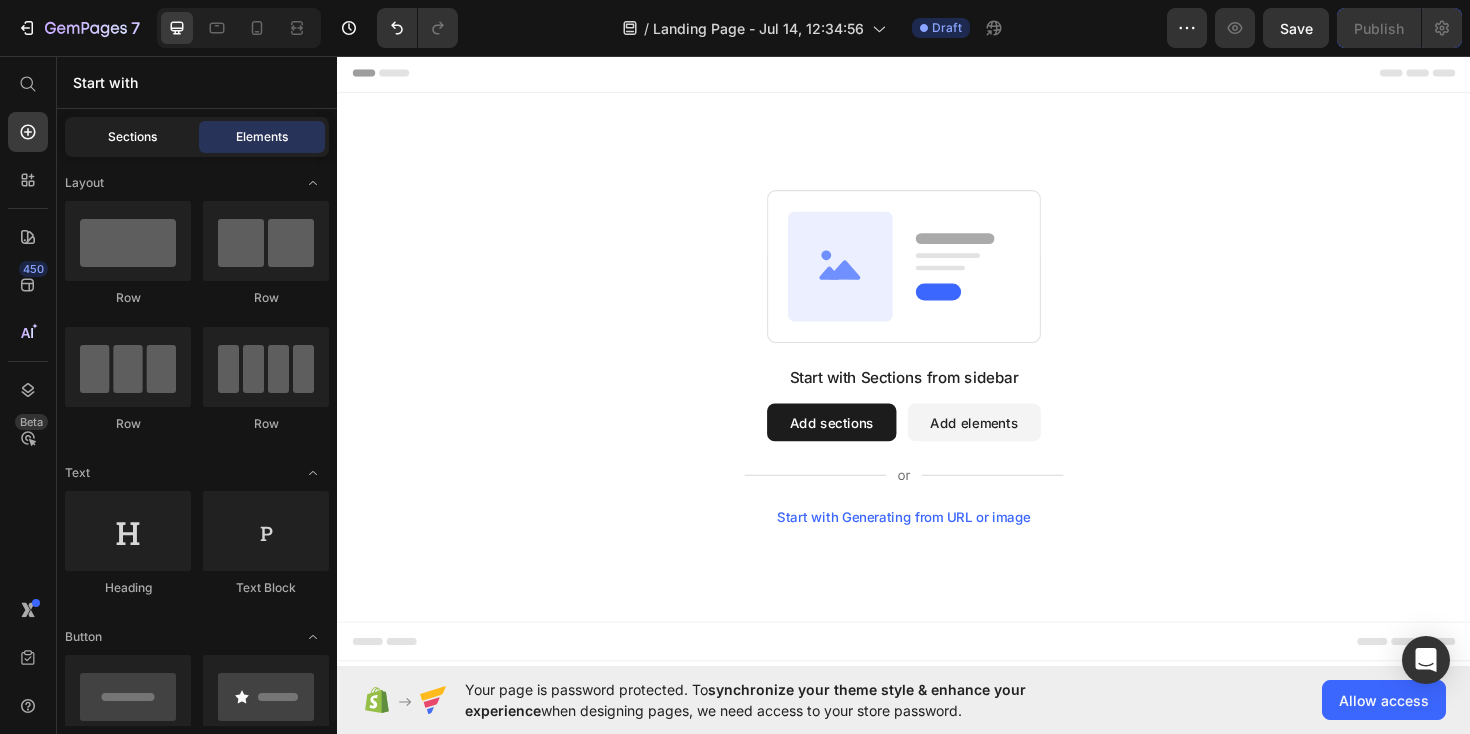 click on "Sections" 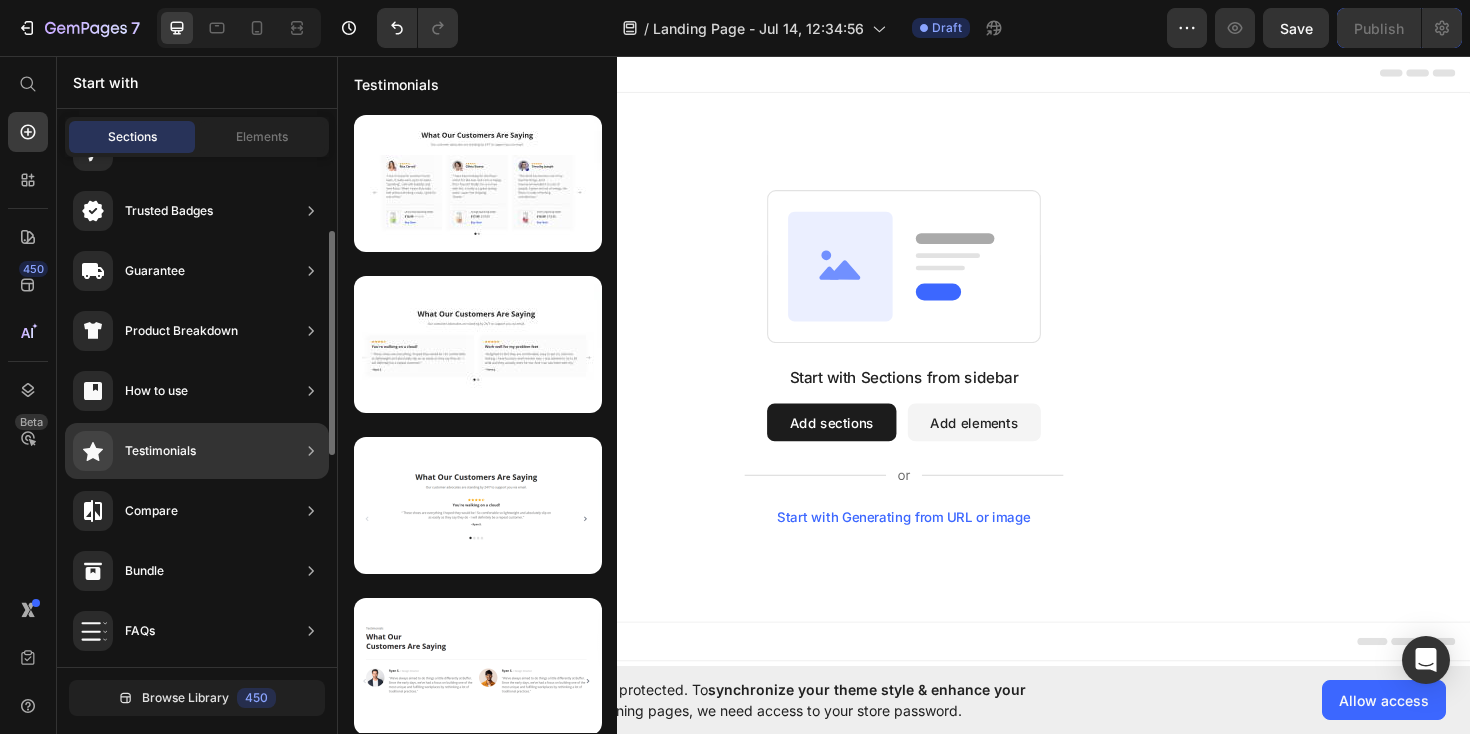 scroll, scrollTop: 410, scrollLeft: 0, axis: vertical 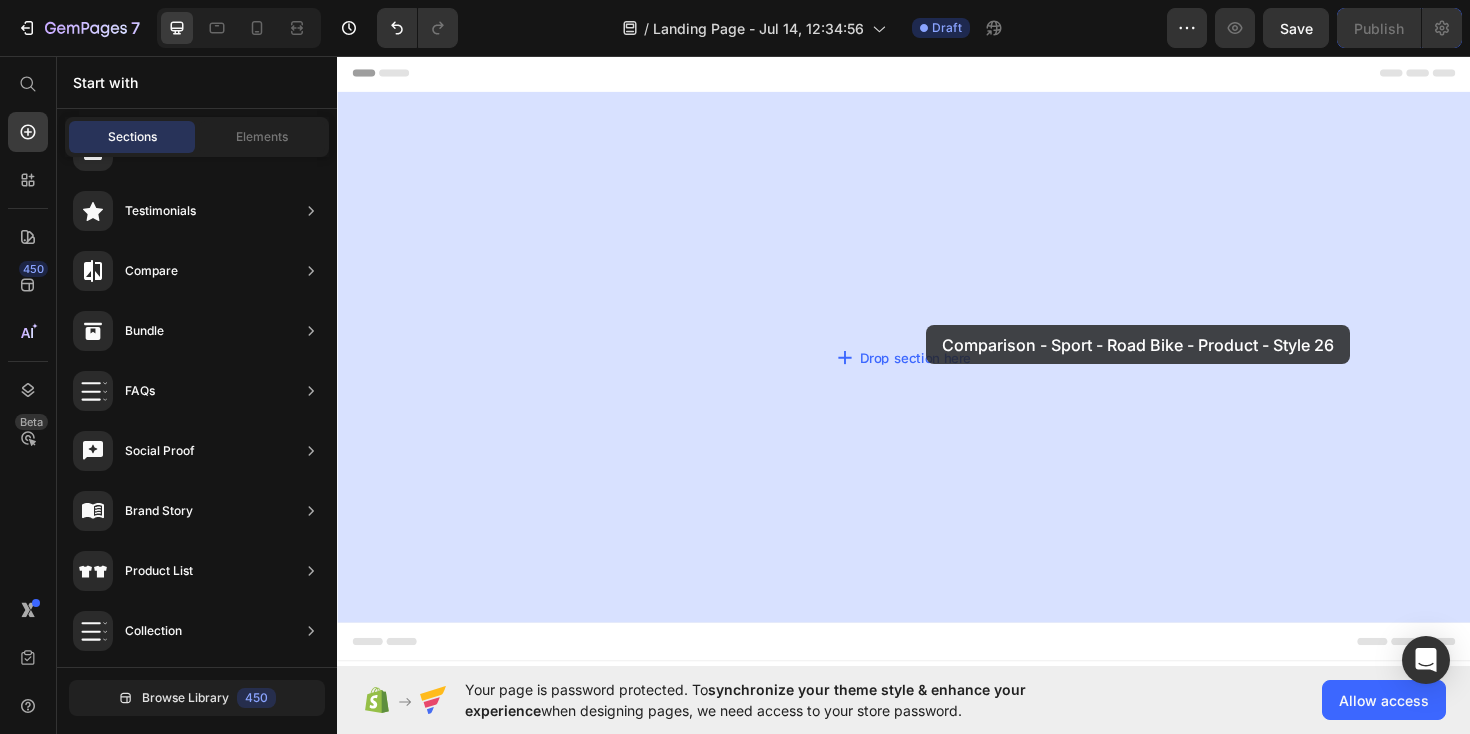 drag, startPoint x: 793, startPoint y: 583, endPoint x: 961, endPoint y: 341, distance: 294.59802 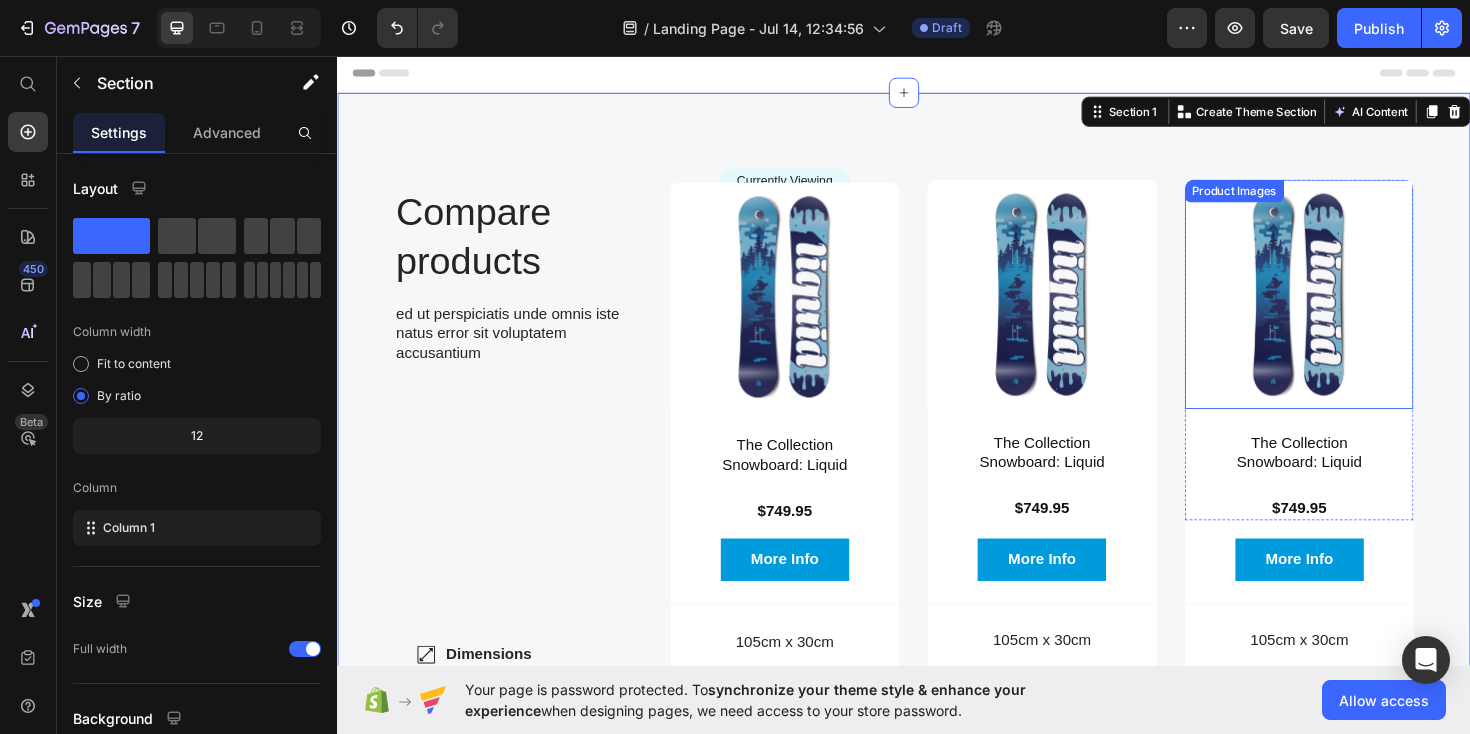 click at bounding box center (1356, 308) 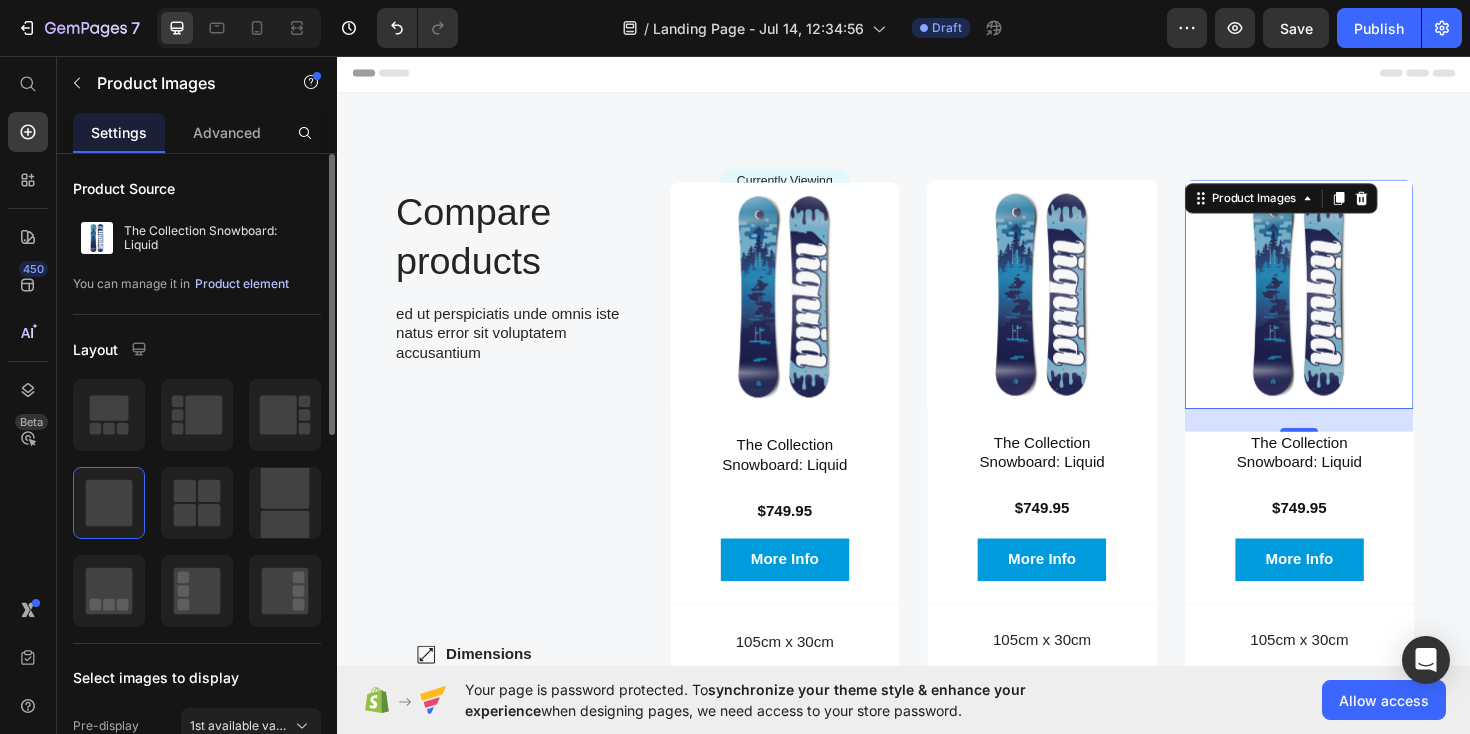 click on "Product element" at bounding box center (242, 284) 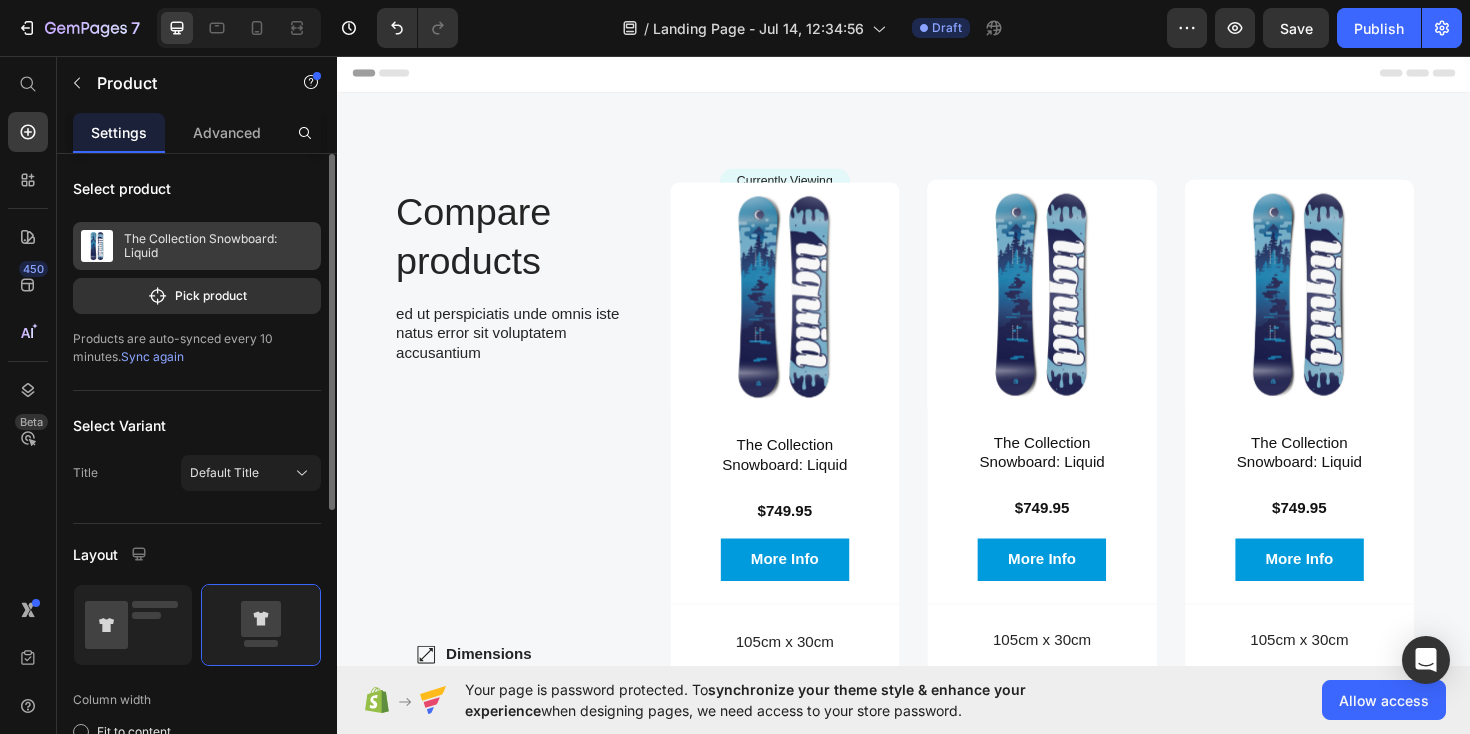 click at bounding box center [97, 246] 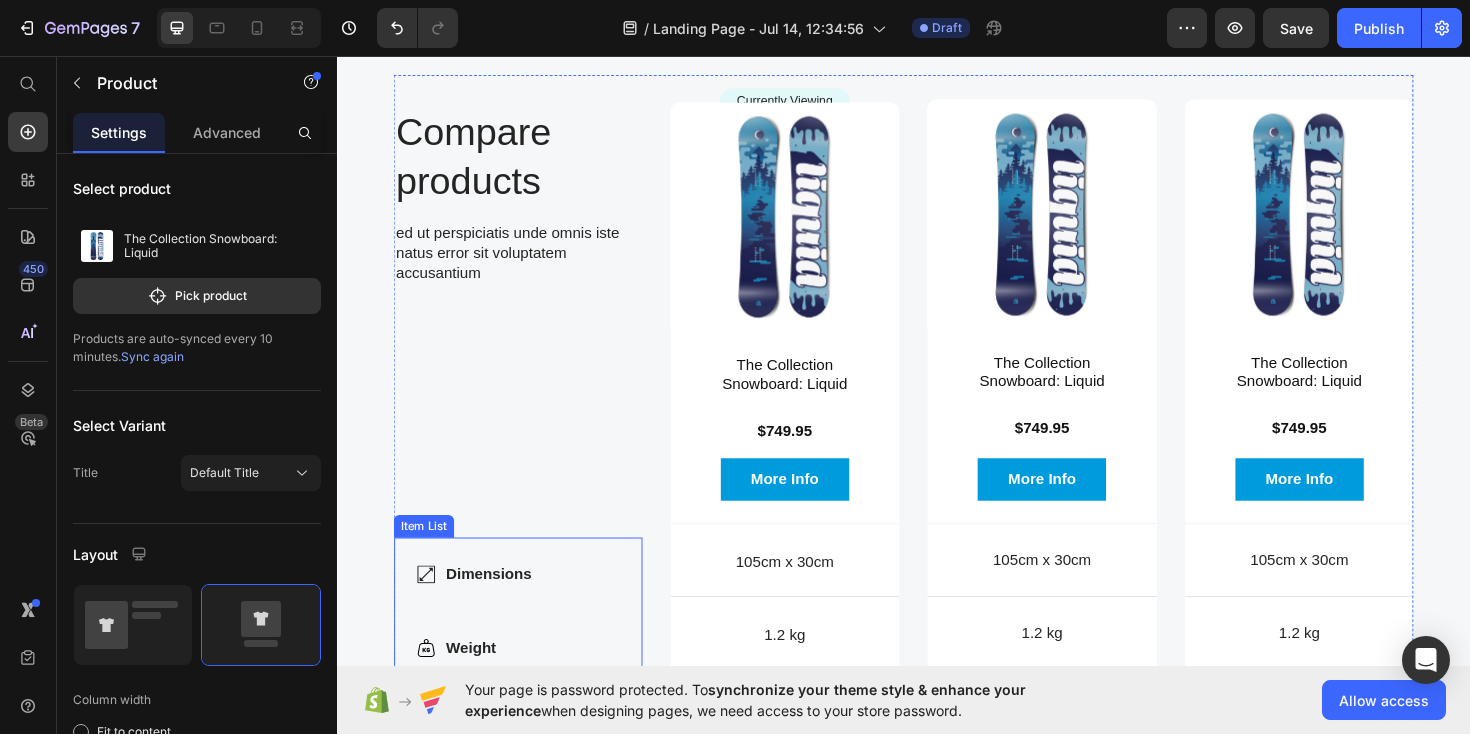 scroll, scrollTop: 0, scrollLeft: 0, axis: both 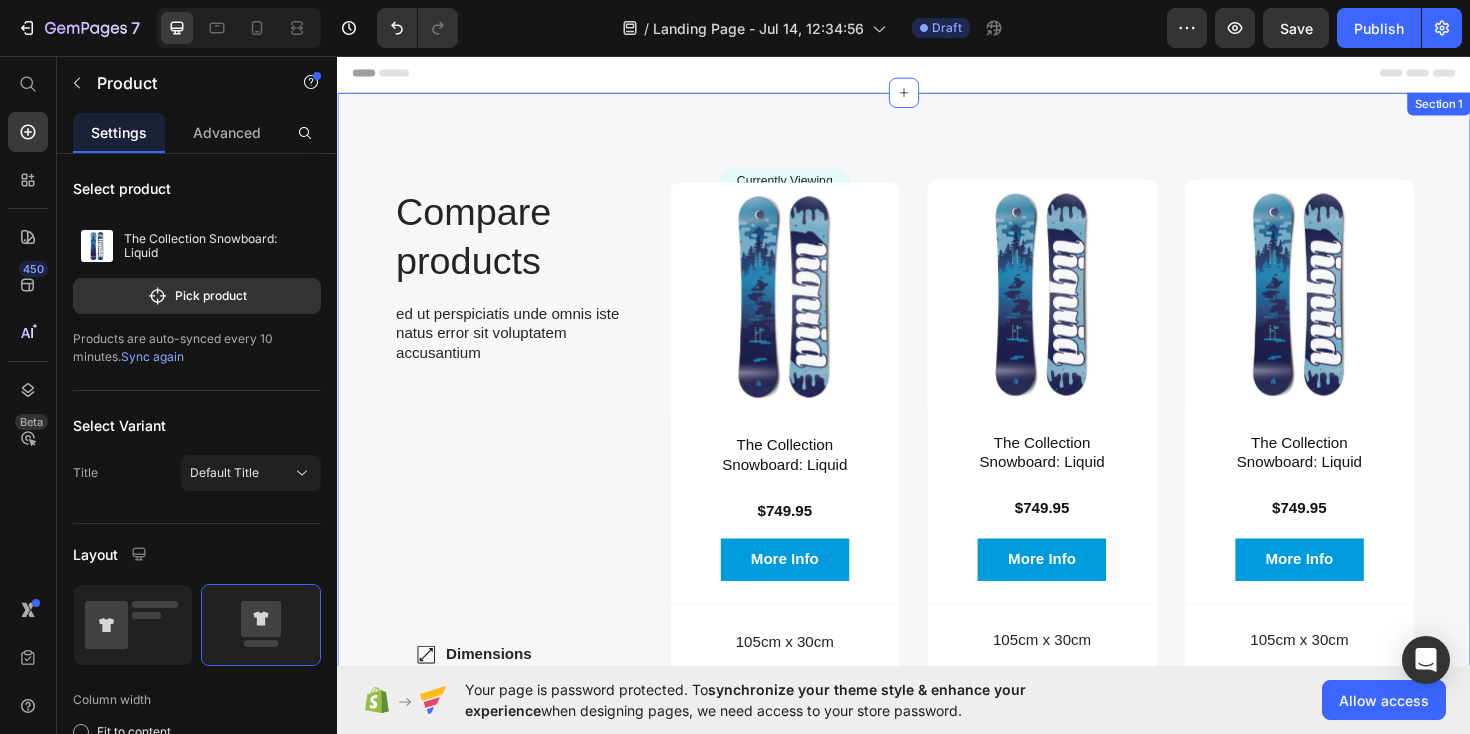 click on "Compare products Heading ed ut perspiciatis unde omnis iste natus error sit voluptatem accusantium Text Block Row Dimensions Weight Highlight Gears Brakes Item List Currently Viewing Text Block Row Product Images The Collection Snowboard: Liquid Product Title $749.95 Product Price Row Product More Info Button Hero Banner Product Images The Collection Snowboard: Liquid Product Title $749.95 Product Price Row Product More Info Button Hero Banner Product Images The Collection Snowboard: Liquid Product Title $749.95 Product Price Row Product More Info Button Hero Banner Row Dimensions Item List 105cm x 30cm Text Block Hero Banner 105cm x 30cm Text Block Hero Banner 105cm x 30cm Text Block Hero Banner Row Weight Item List 1.2 kg Text Block Hero Banner 1.2 kg Text Block Hero Banner 1.2 kg Text Block Hero Banner Row Highlight Item List Row" at bounding box center (937, 600) 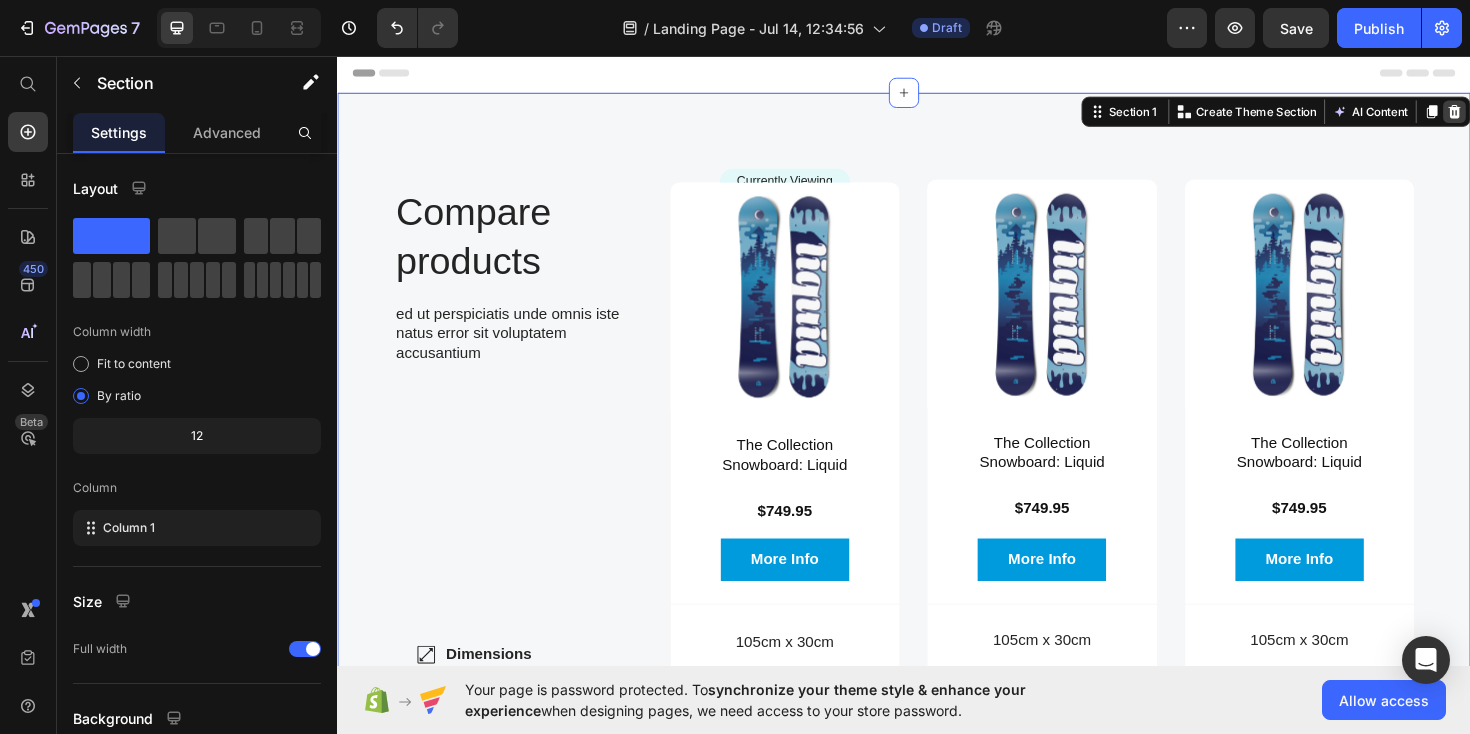 click at bounding box center [1520, 115] 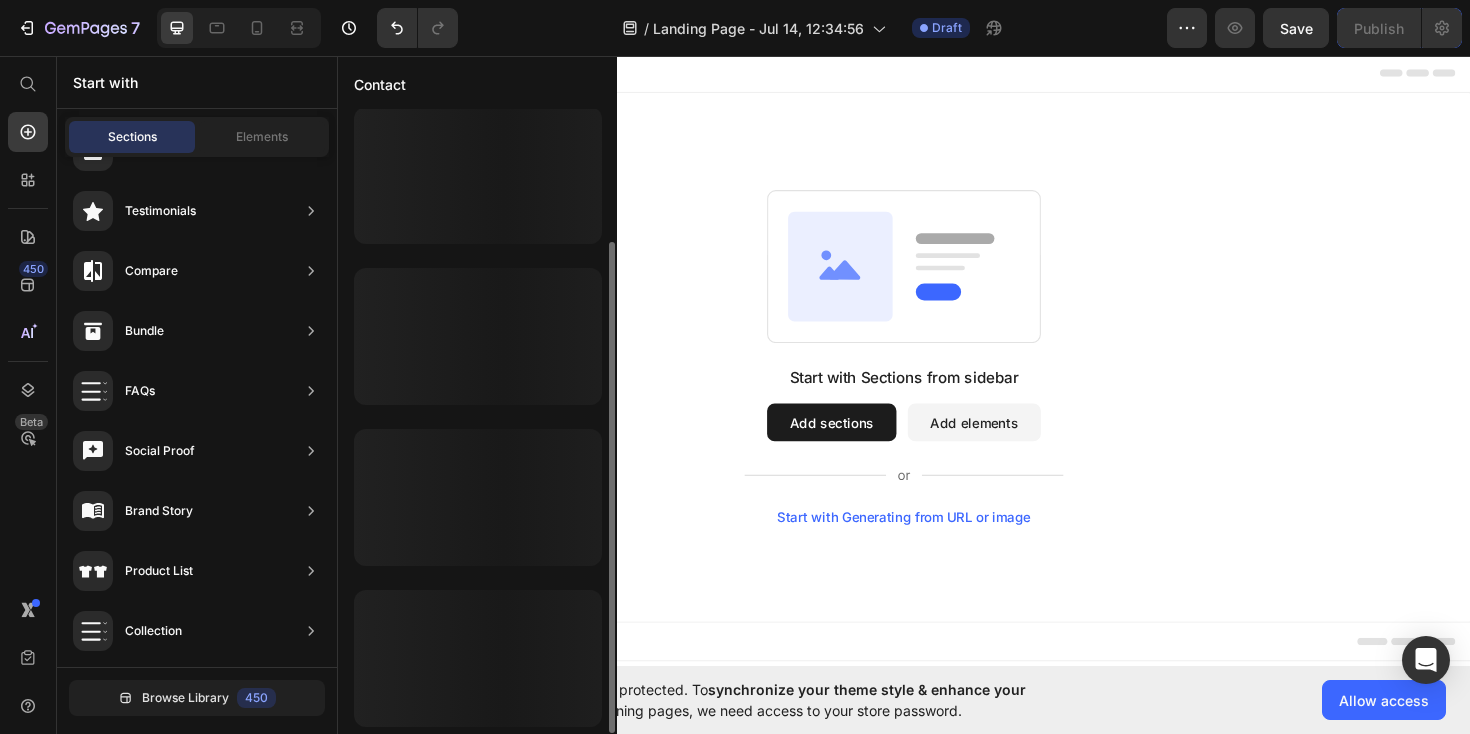 scroll, scrollTop: 650, scrollLeft: 0, axis: vertical 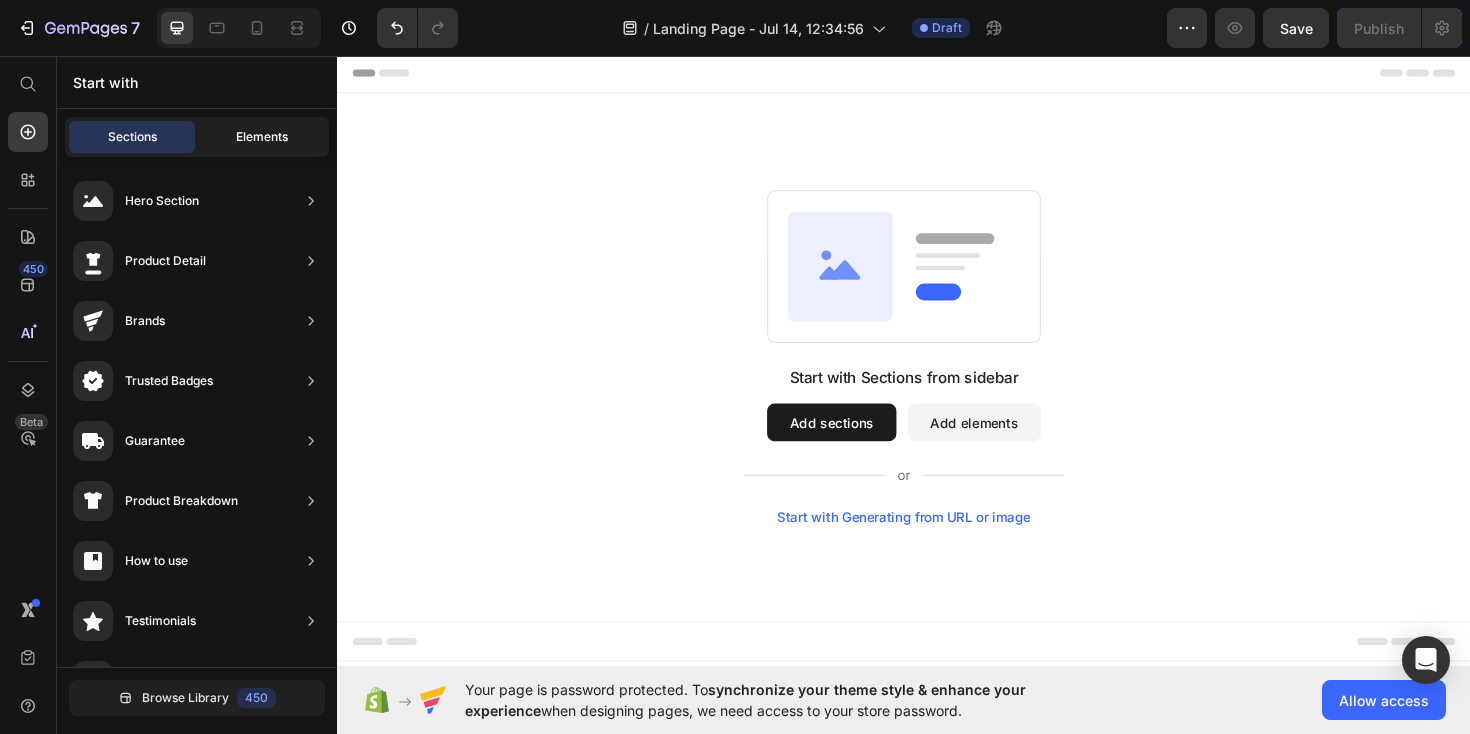 click on "Elements" at bounding box center (262, 137) 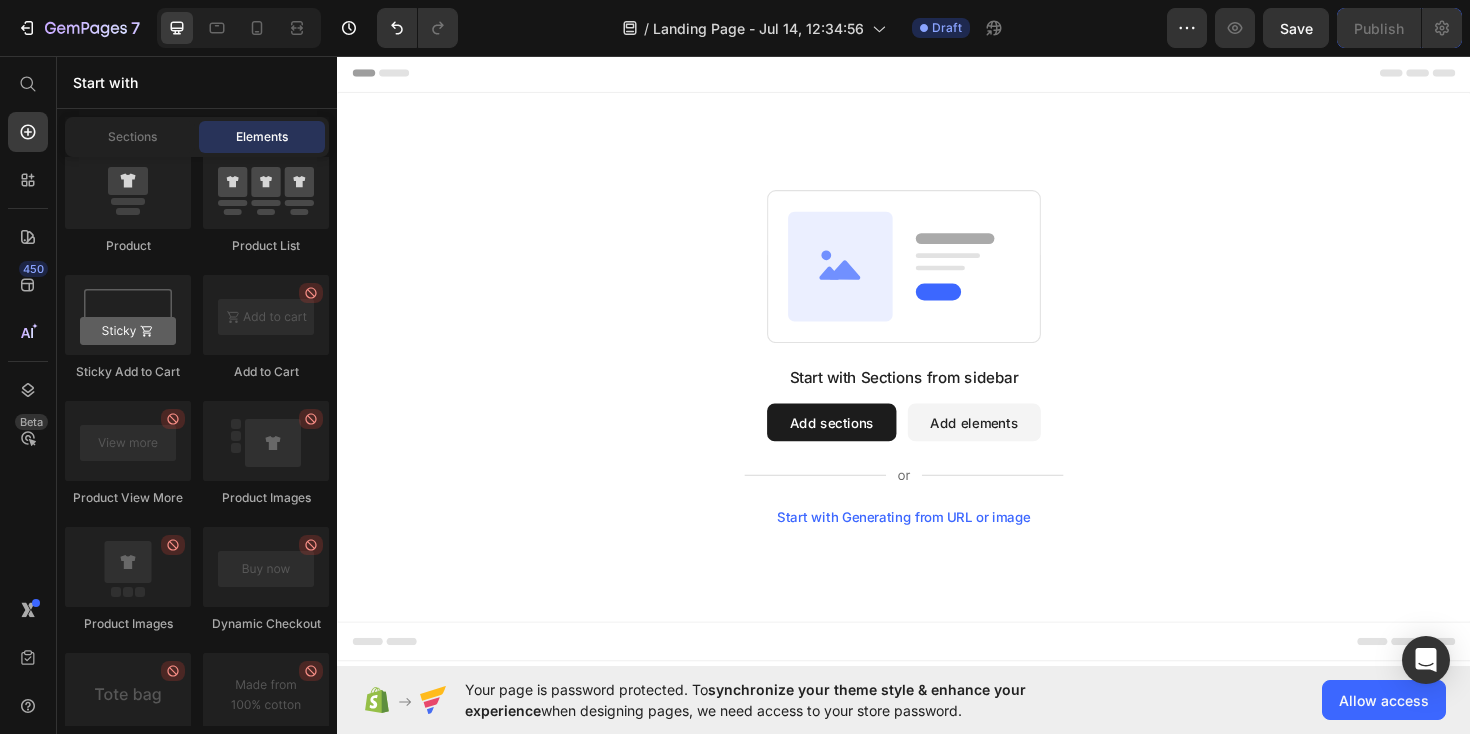 scroll, scrollTop: 2250, scrollLeft: 0, axis: vertical 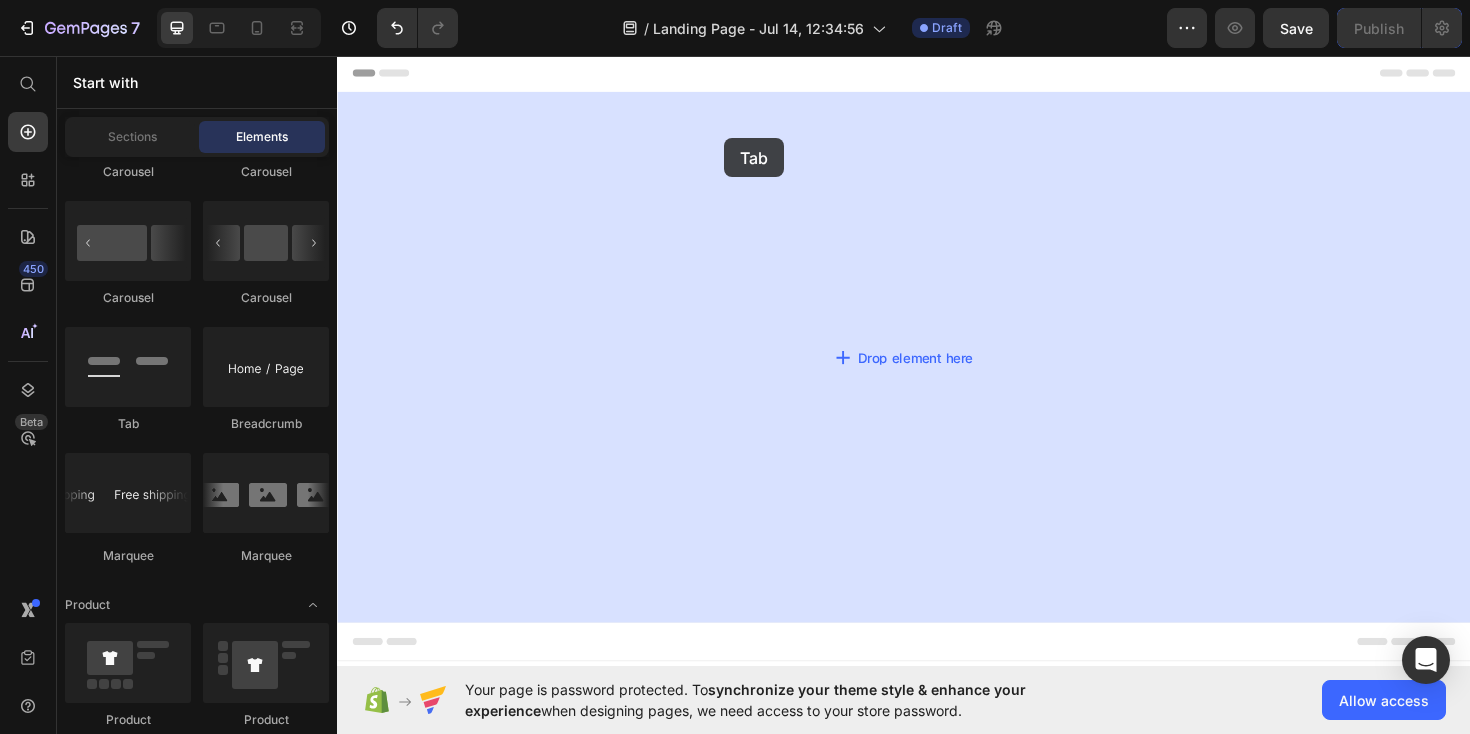 drag, startPoint x: 492, startPoint y: 434, endPoint x: 747, endPoint y: 143, distance: 386.9186 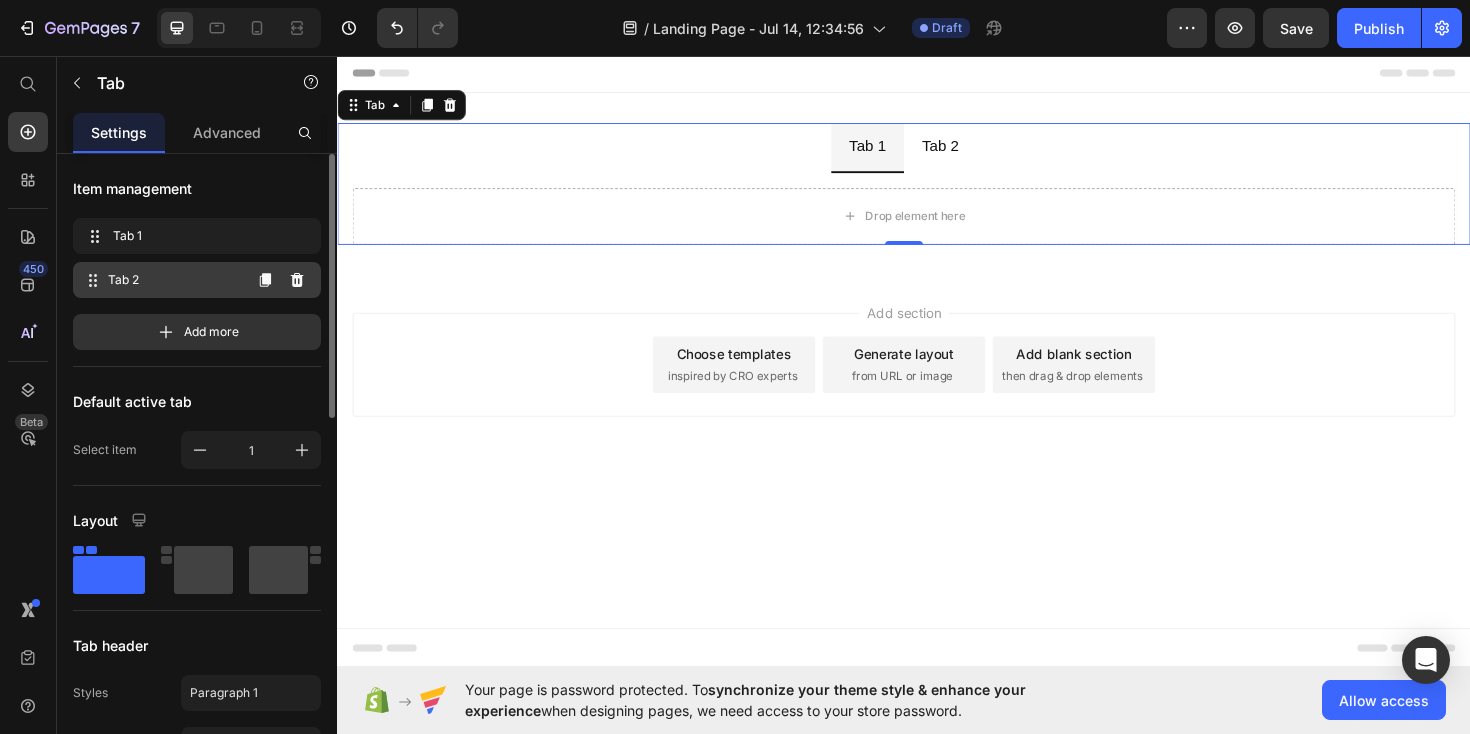 click on "Tab 2" at bounding box center (174, 280) 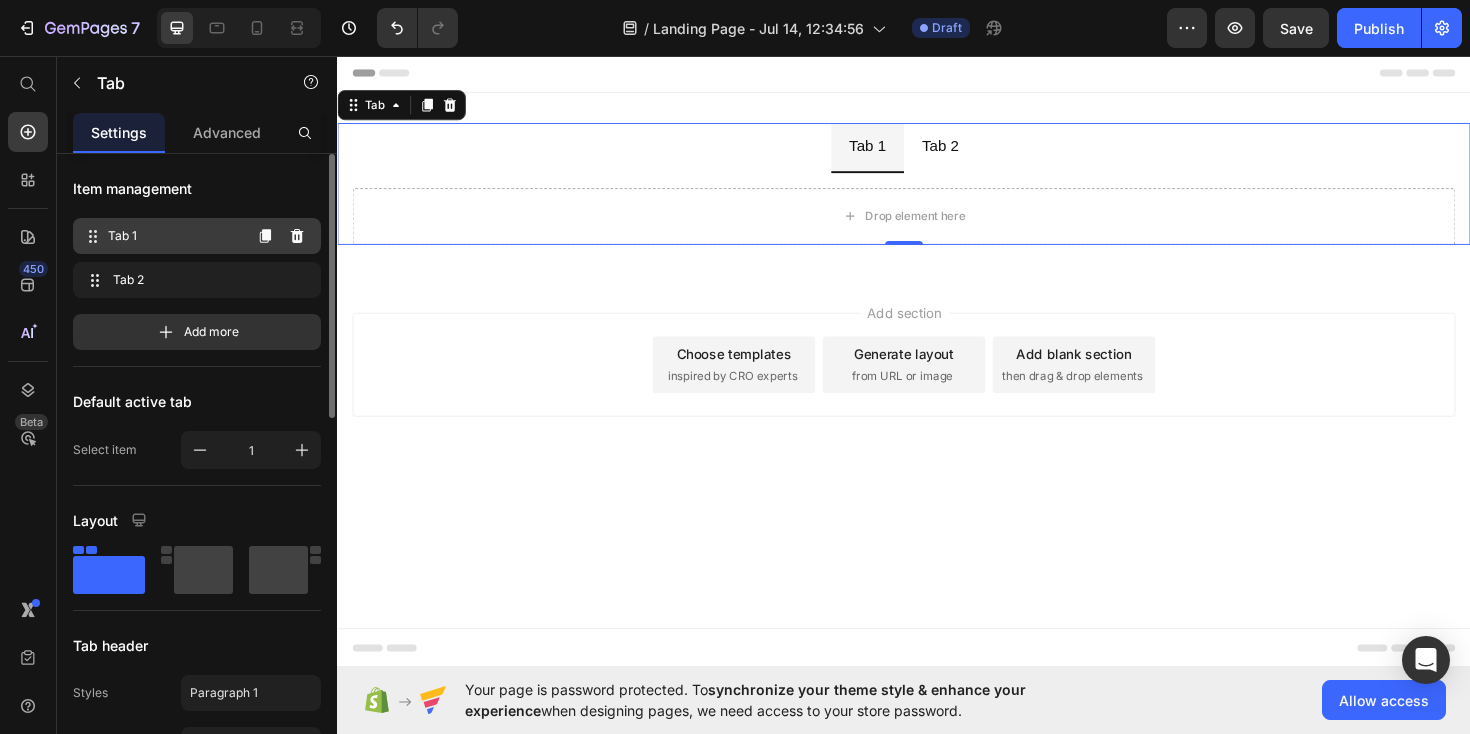 click on "Tab 1" at bounding box center [174, 236] 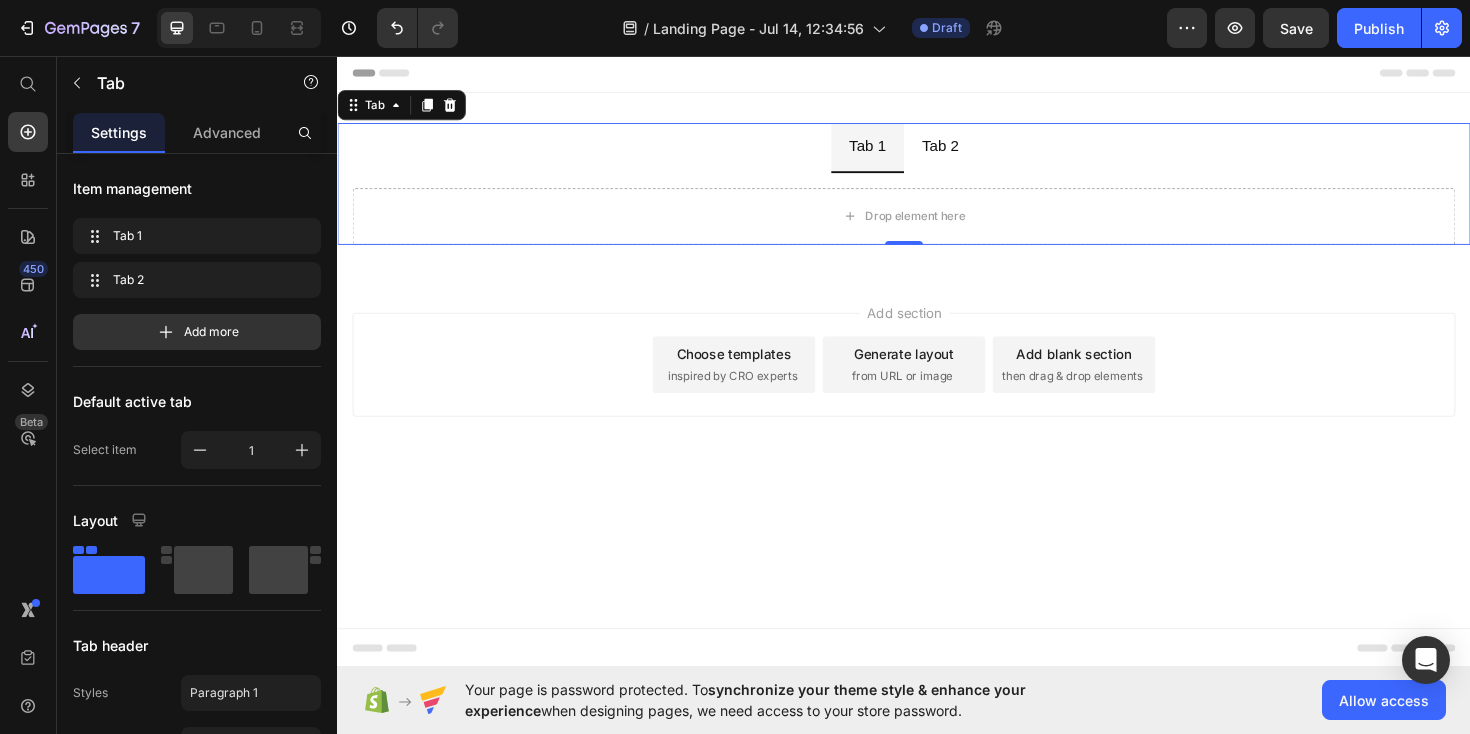 click on "Tab 2" at bounding box center (975, 152) 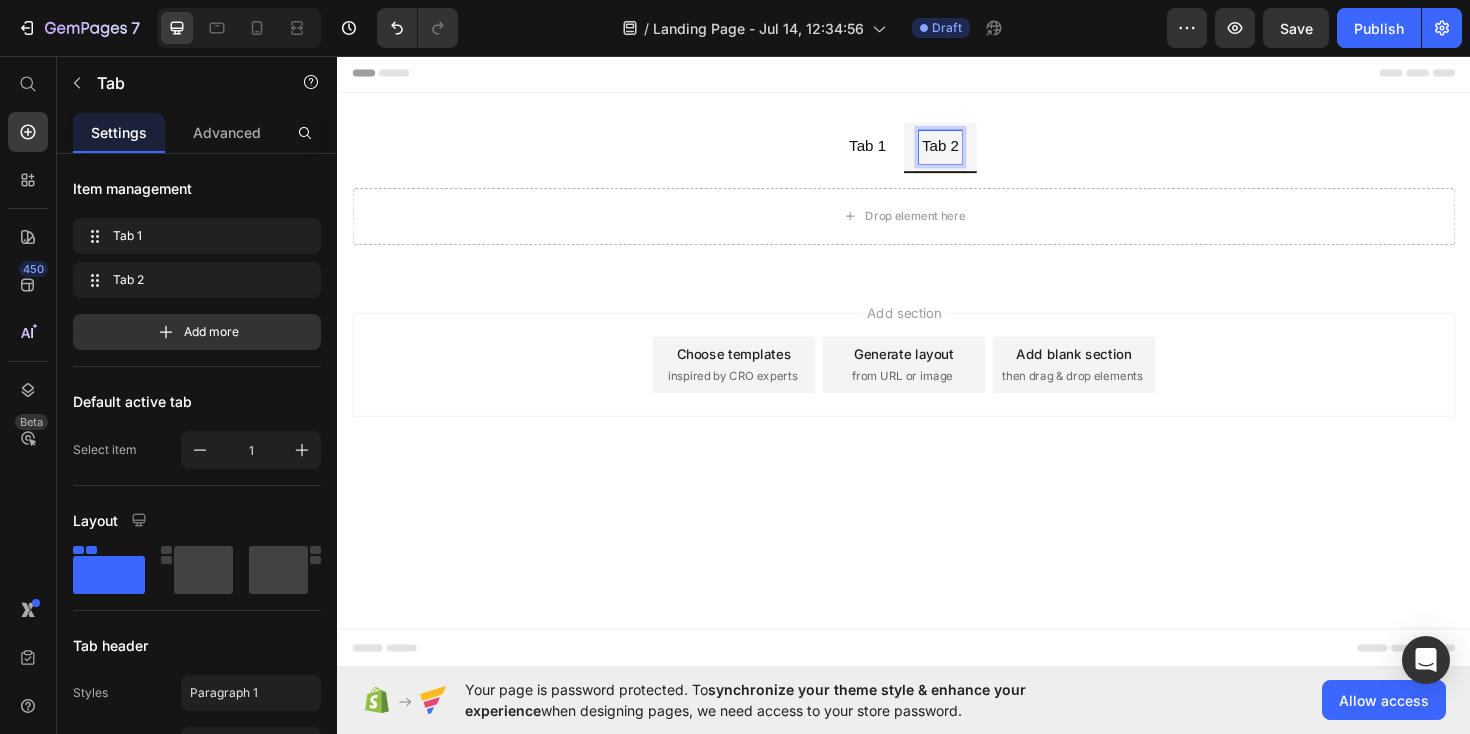 click on "Tab 1" at bounding box center [898, 152] 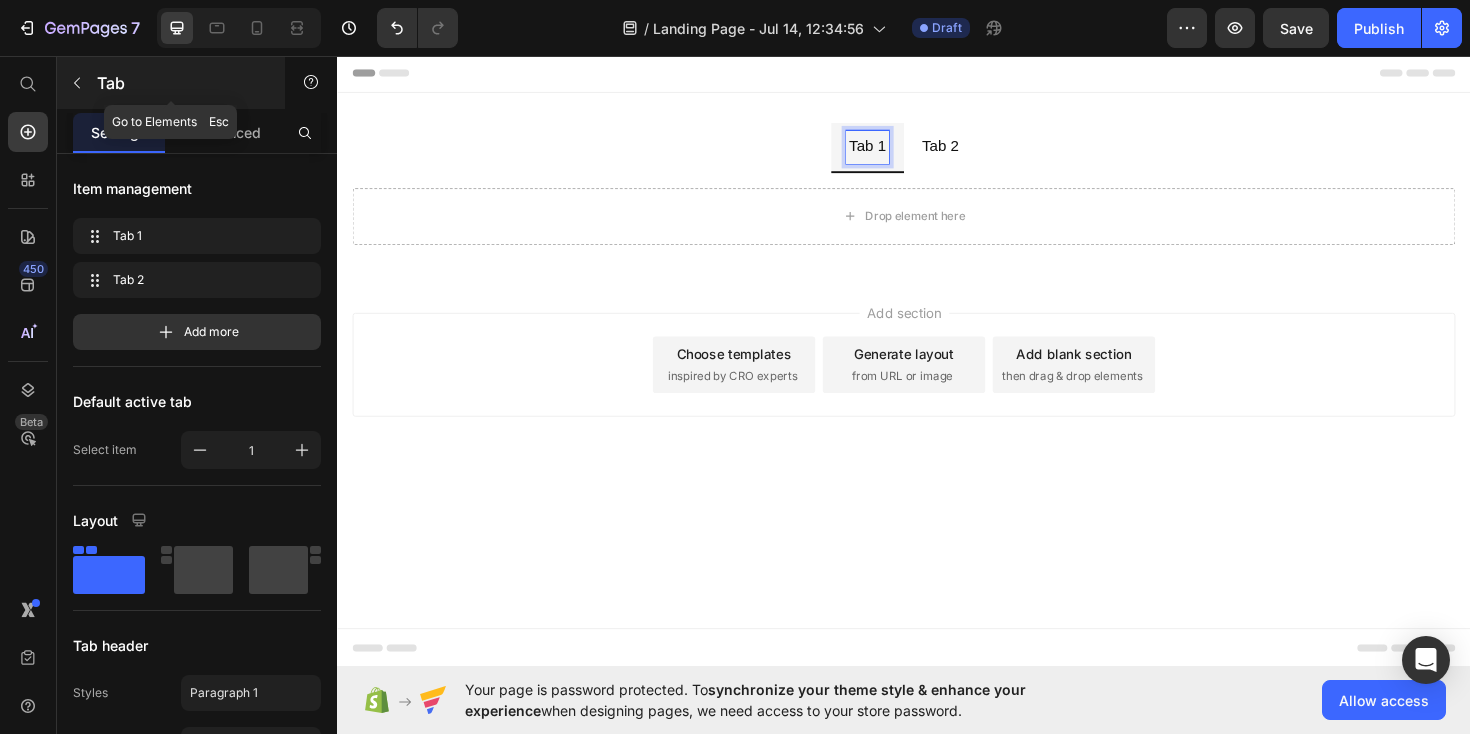 click at bounding box center [77, 83] 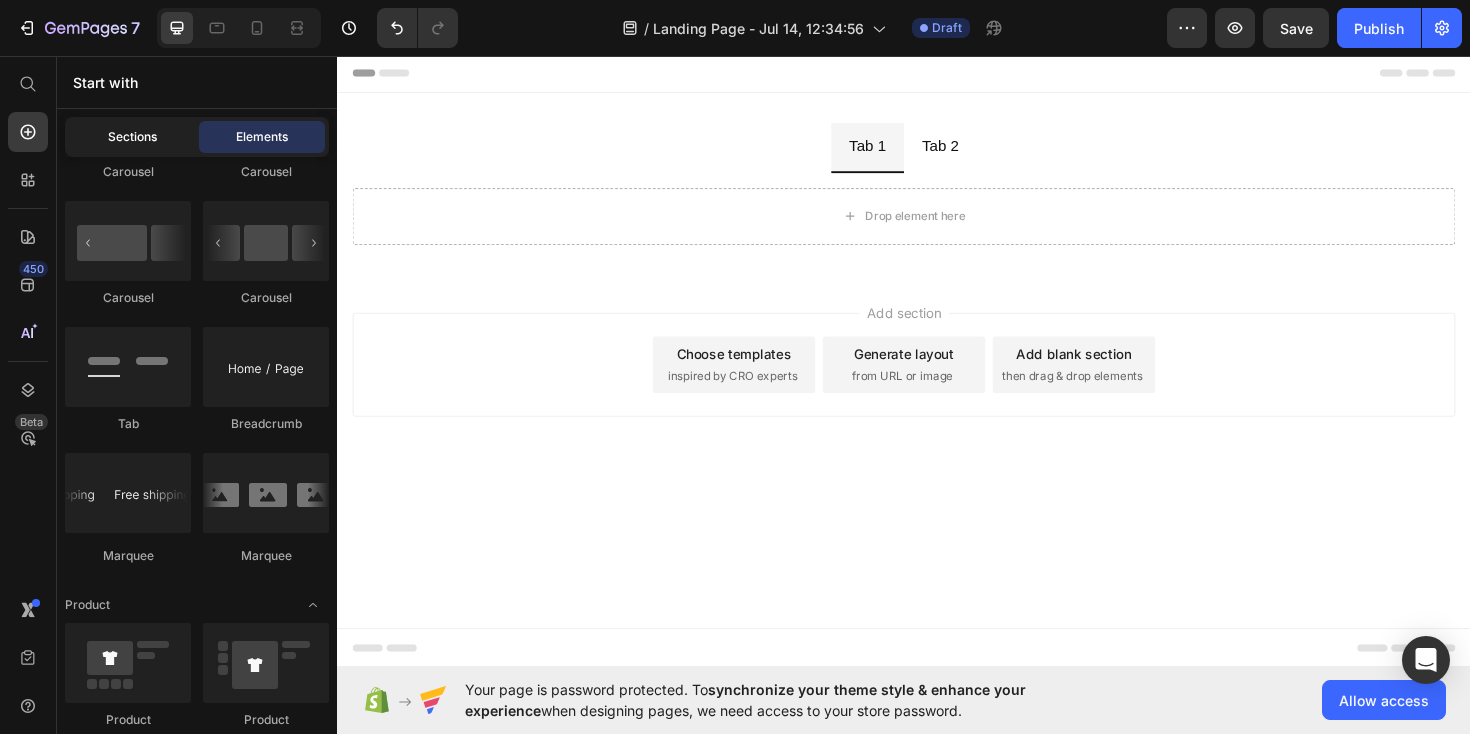 click on "Sections" 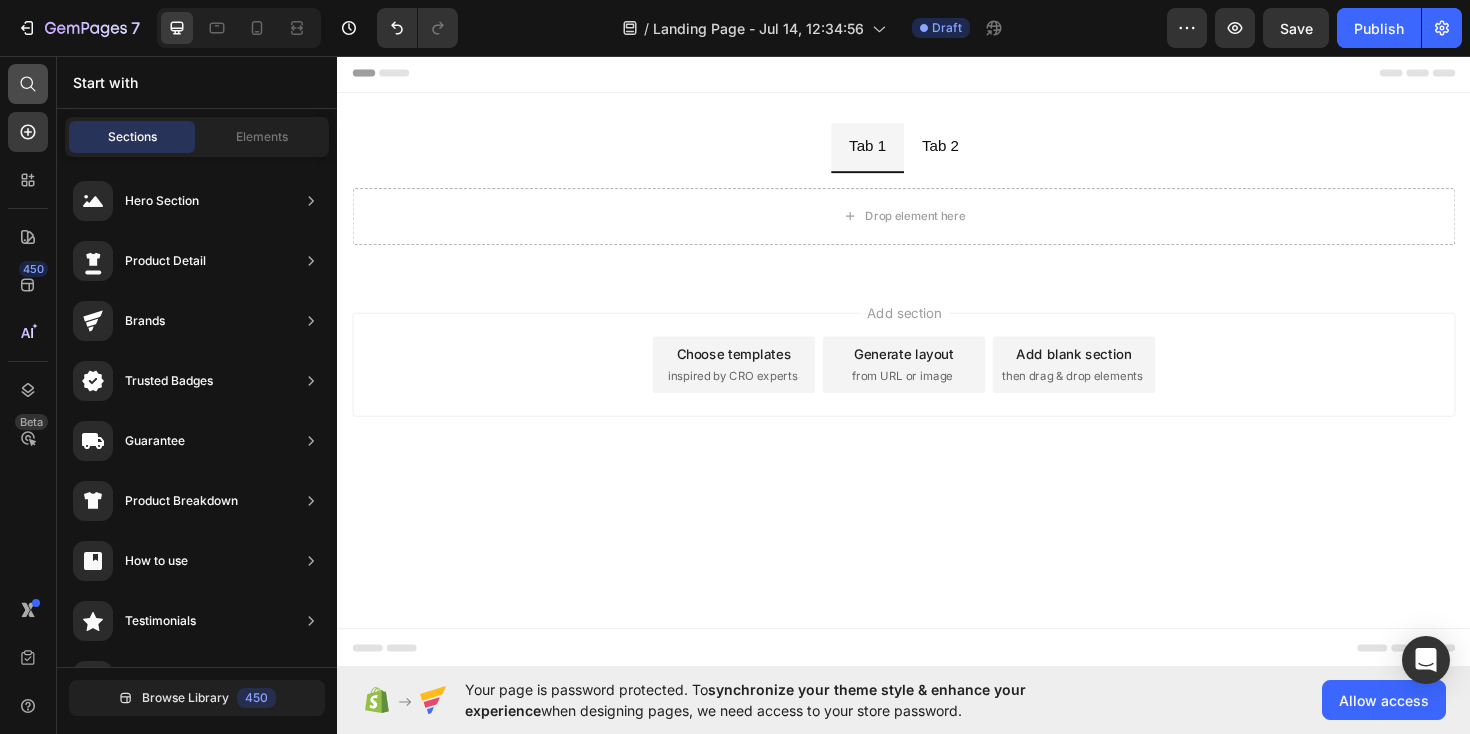 click 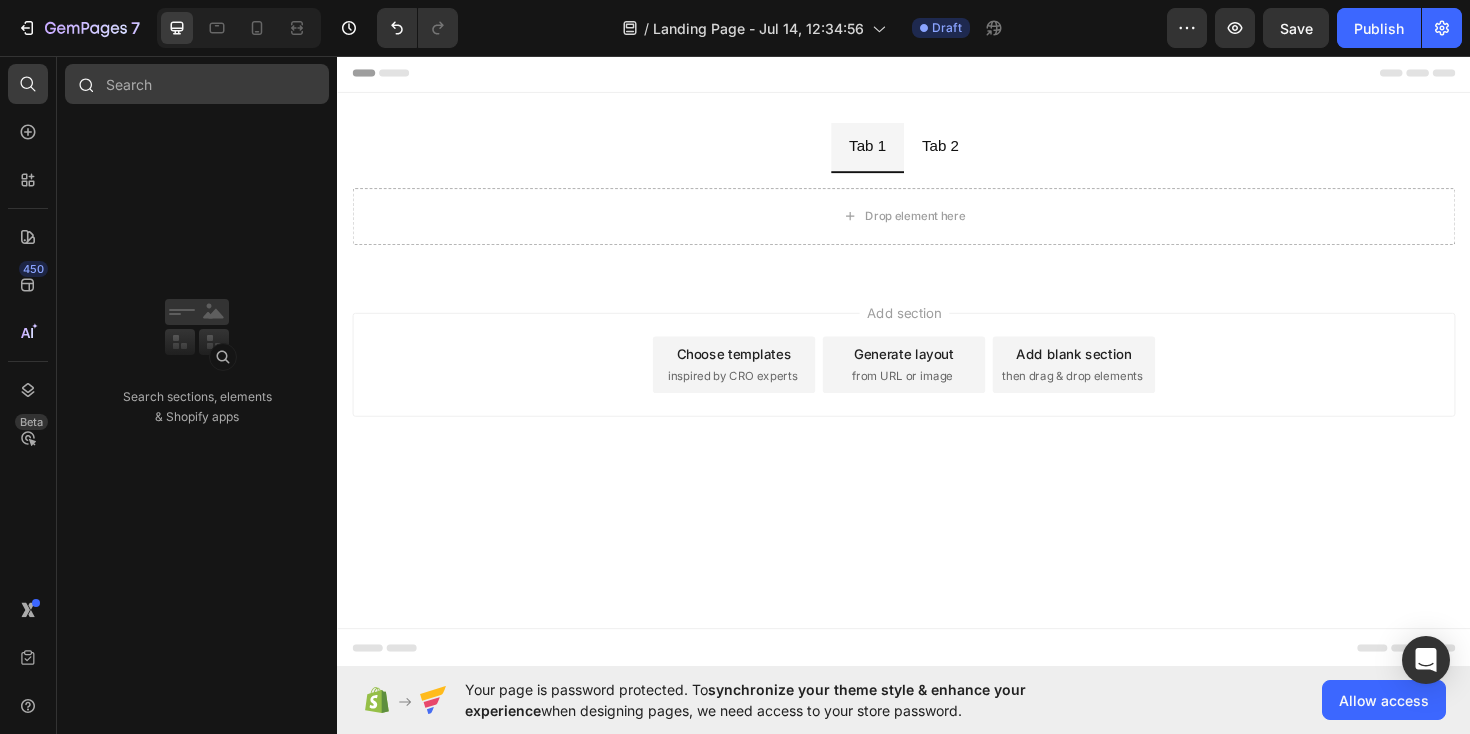 click at bounding box center (197, 84) 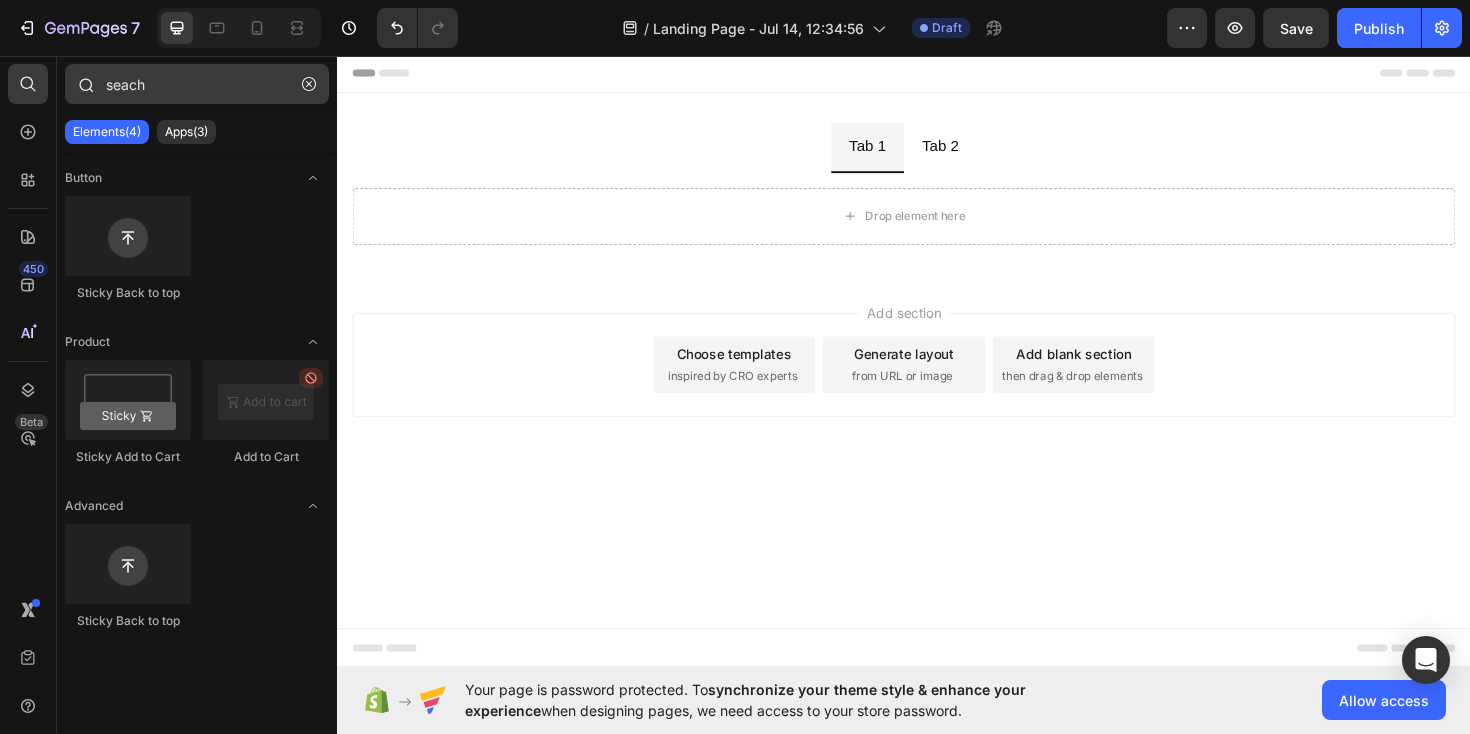 drag, startPoint x: 162, startPoint y: 84, endPoint x: 114, endPoint y: 85, distance: 48.010414 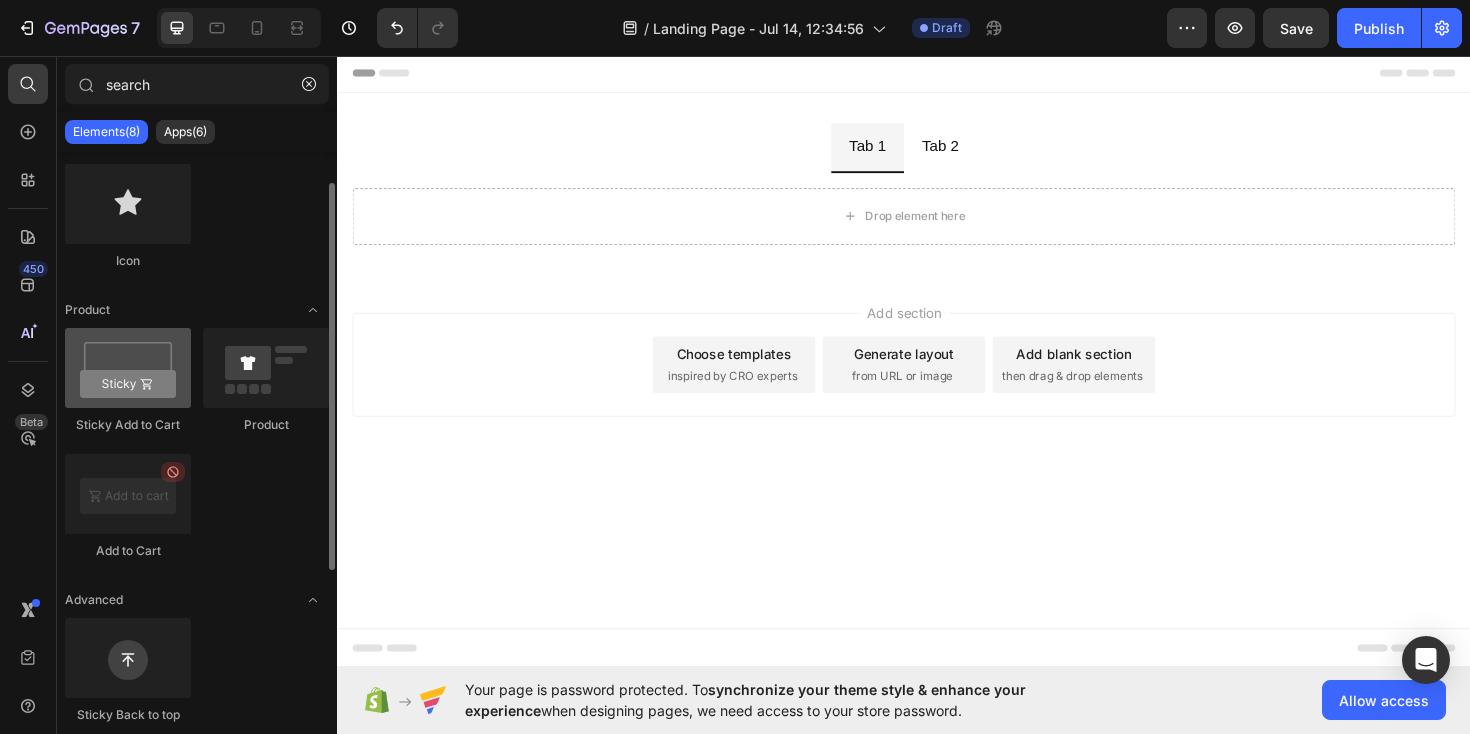scroll, scrollTop: 0, scrollLeft: 0, axis: both 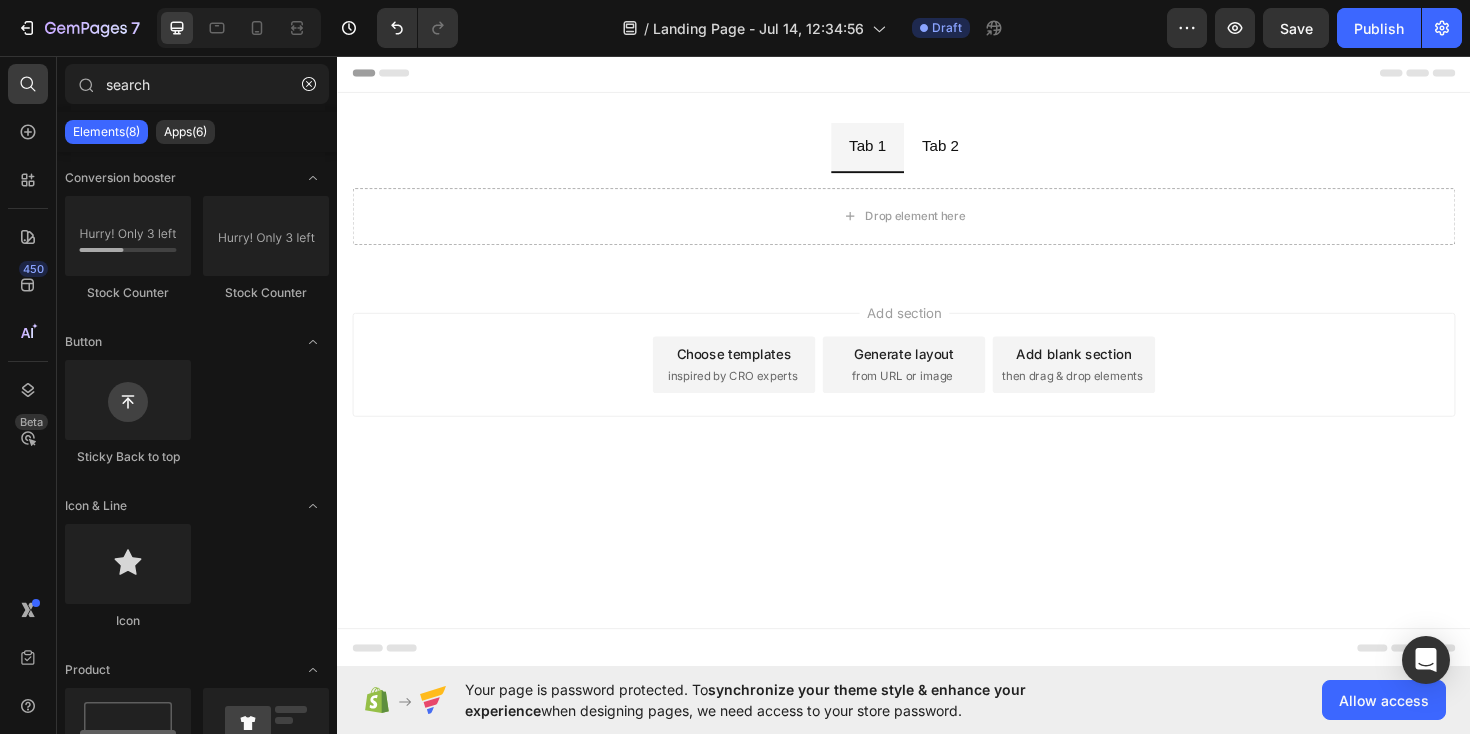 type on "search" 